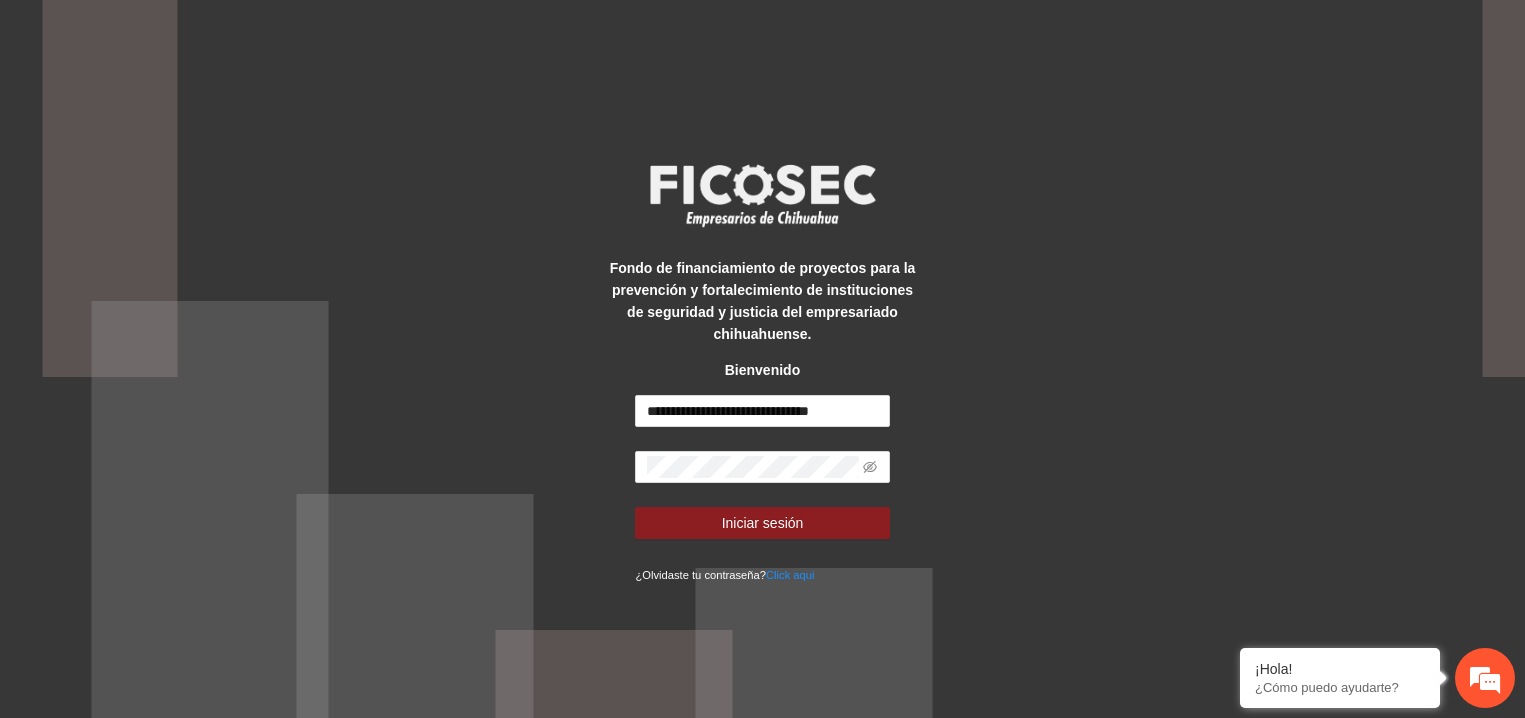 click on "Iniciar sesión" at bounding box center (763, 523) 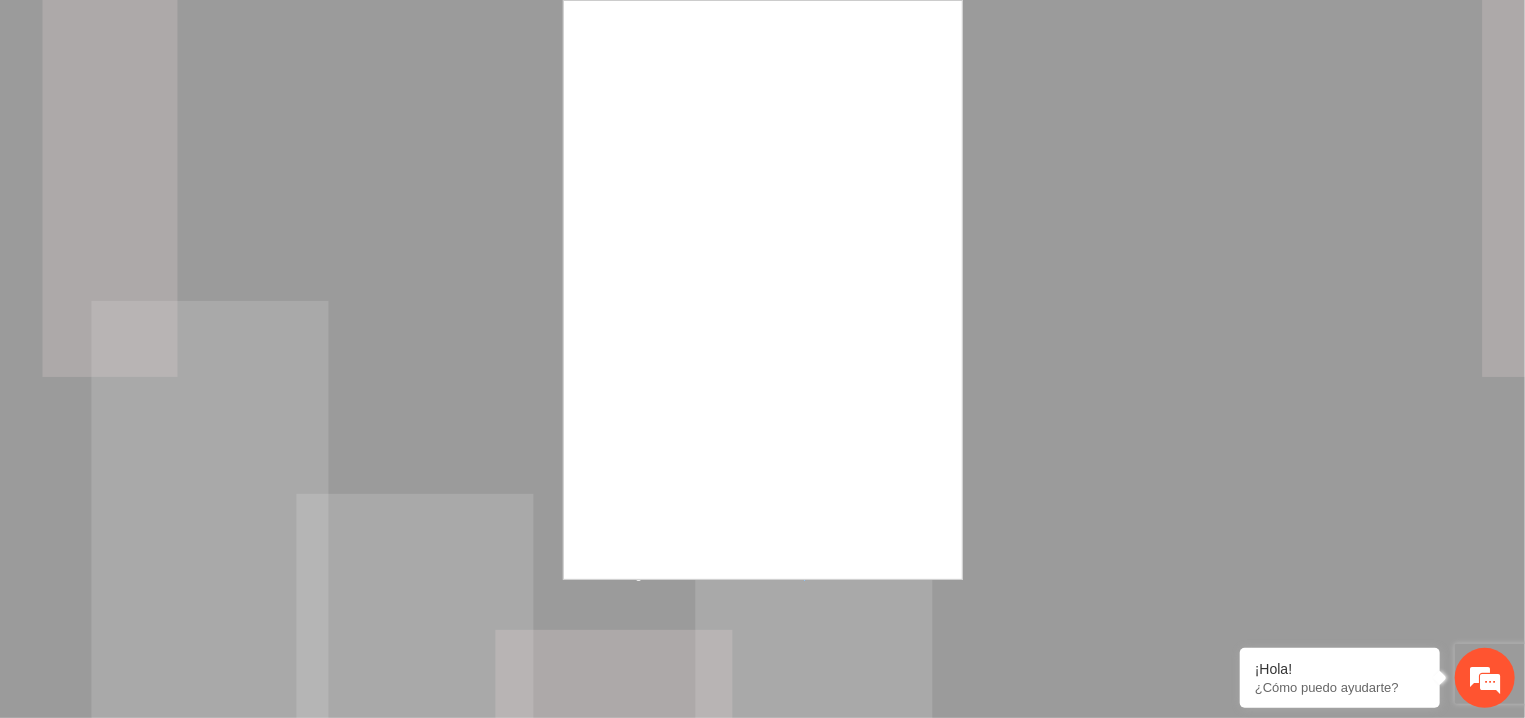 scroll, scrollTop: 0, scrollLeft: 0, axis: both 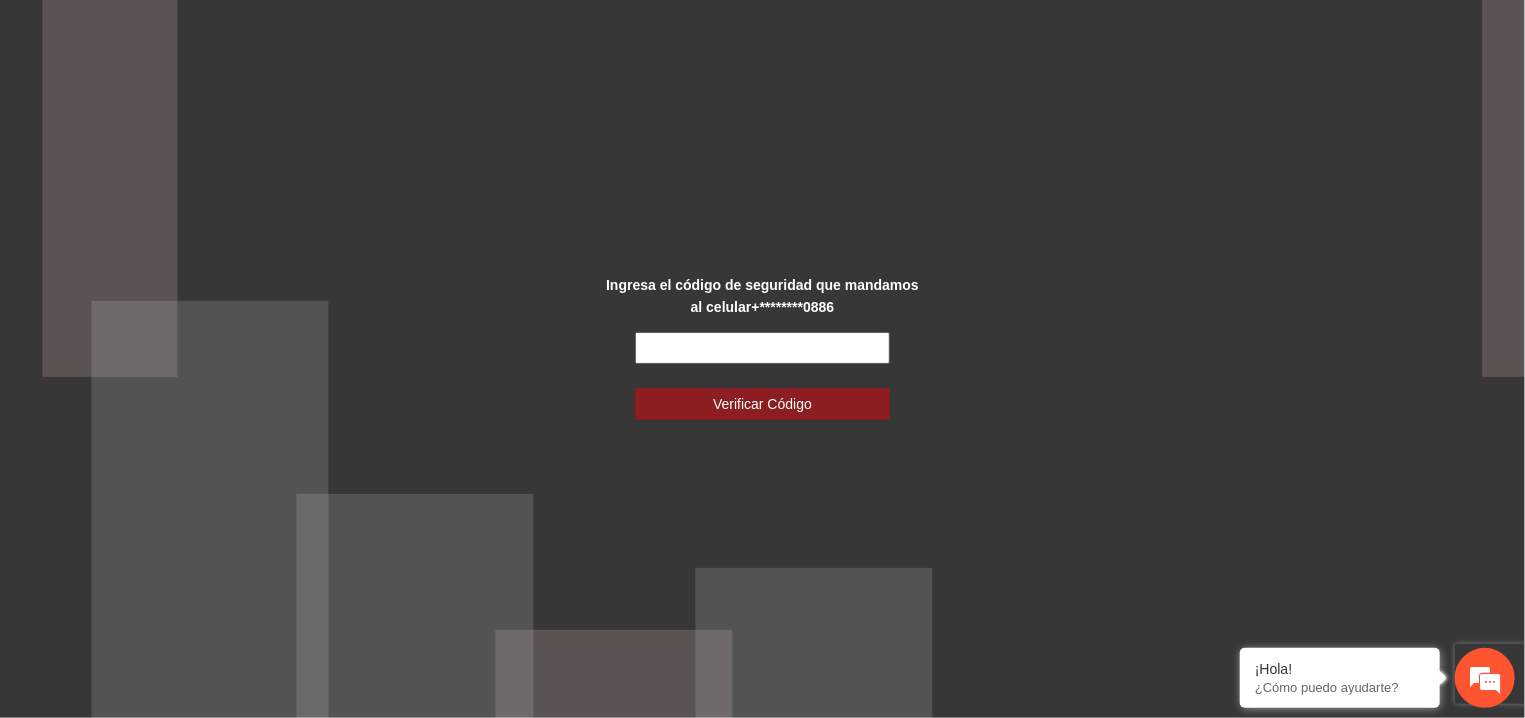 click at bounding box center [762, 348] 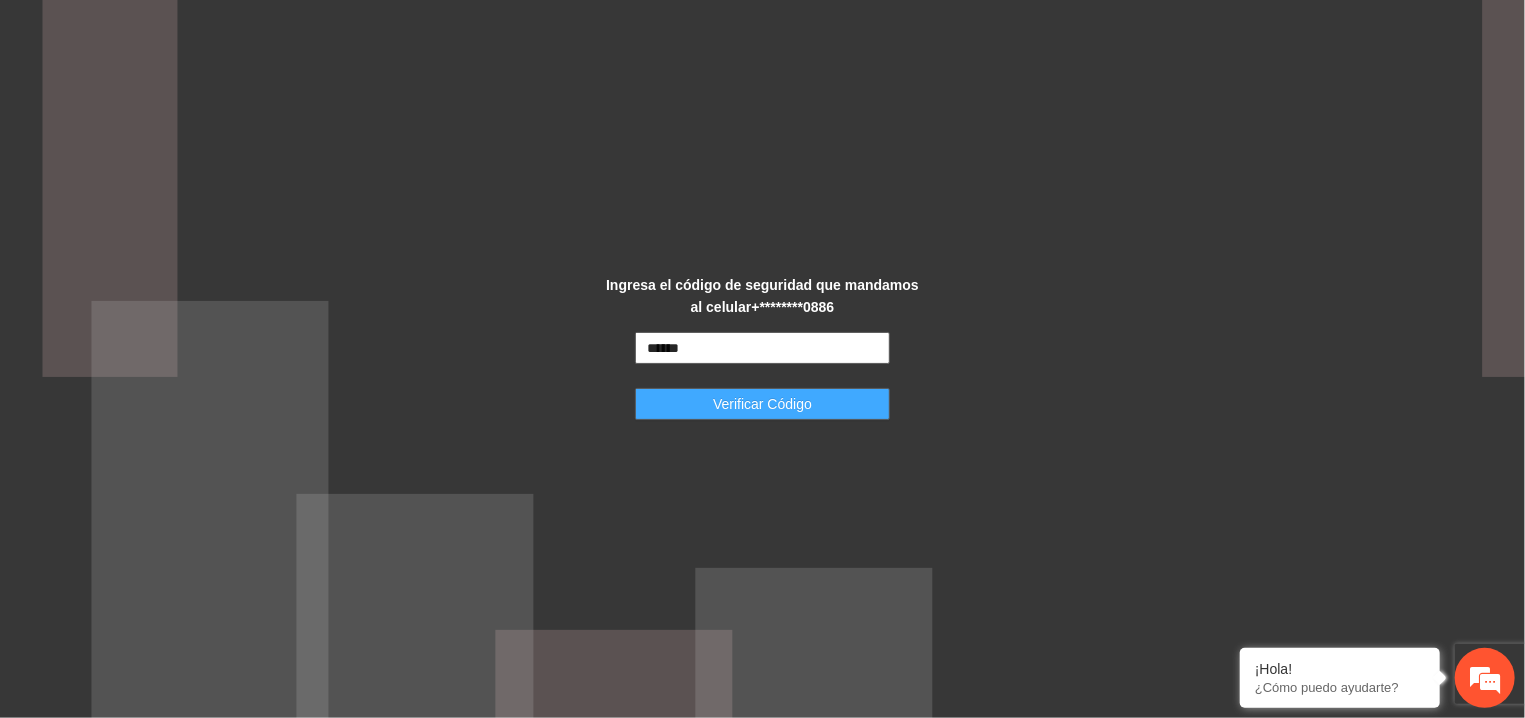 type on "******" 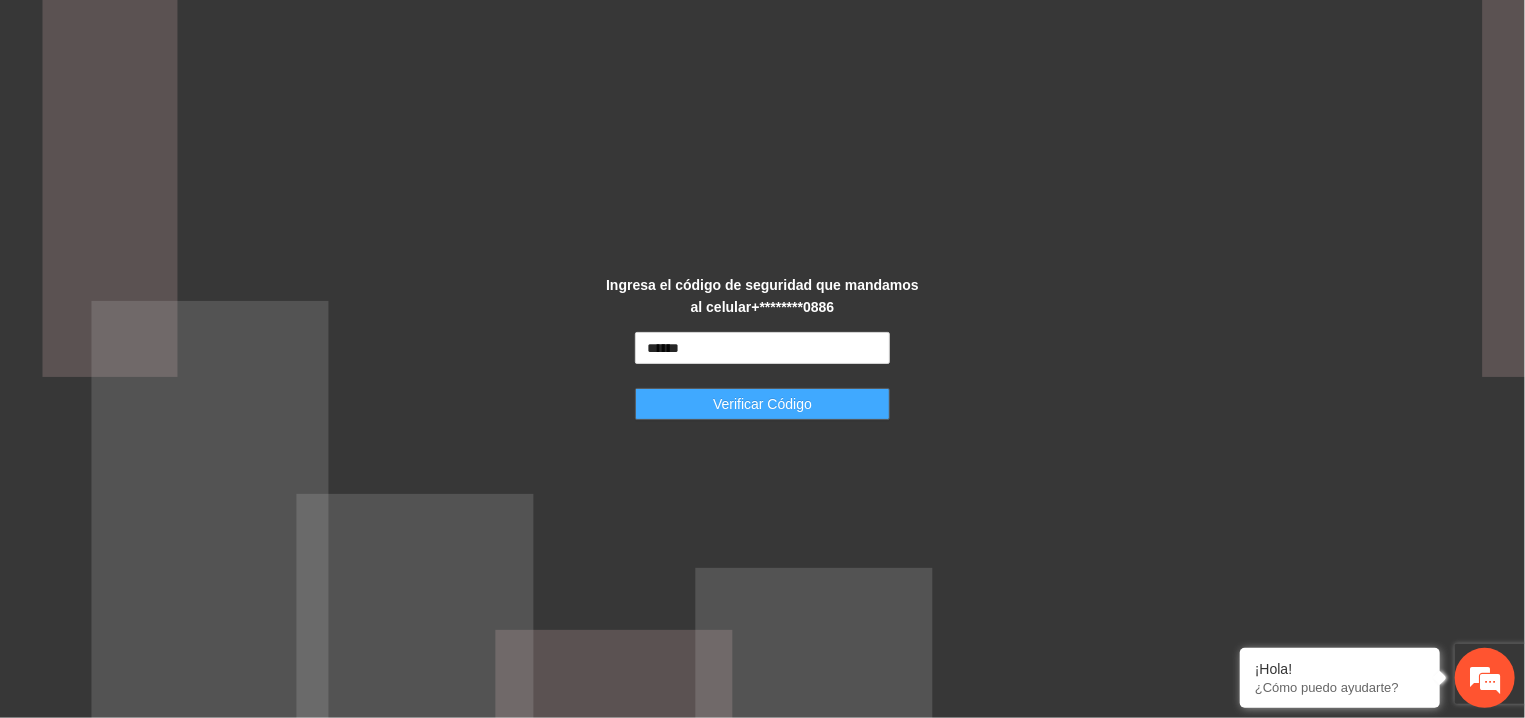 click on "Verificar Código" at bounding box center (762, 404) 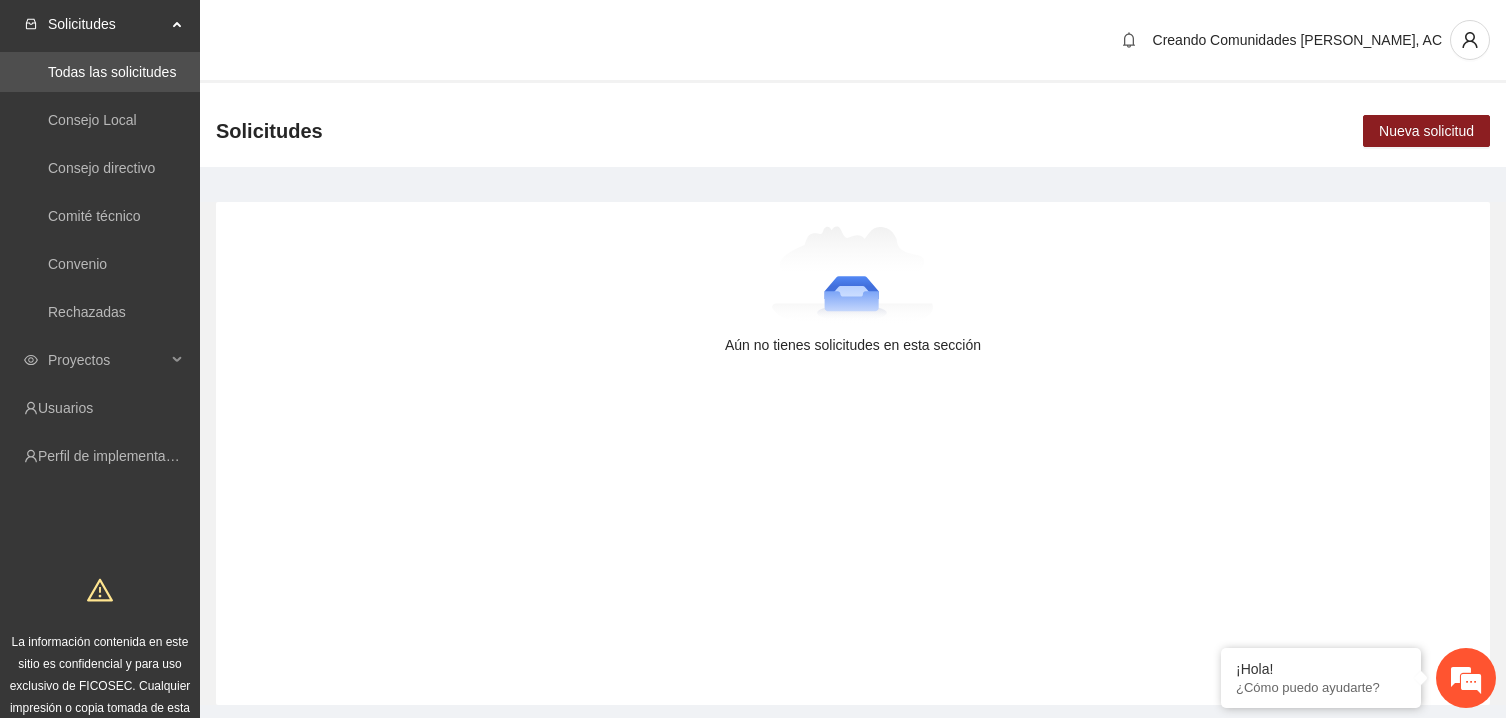 scroll, scrollTop: 0, scrollLeft: 0, axis: both 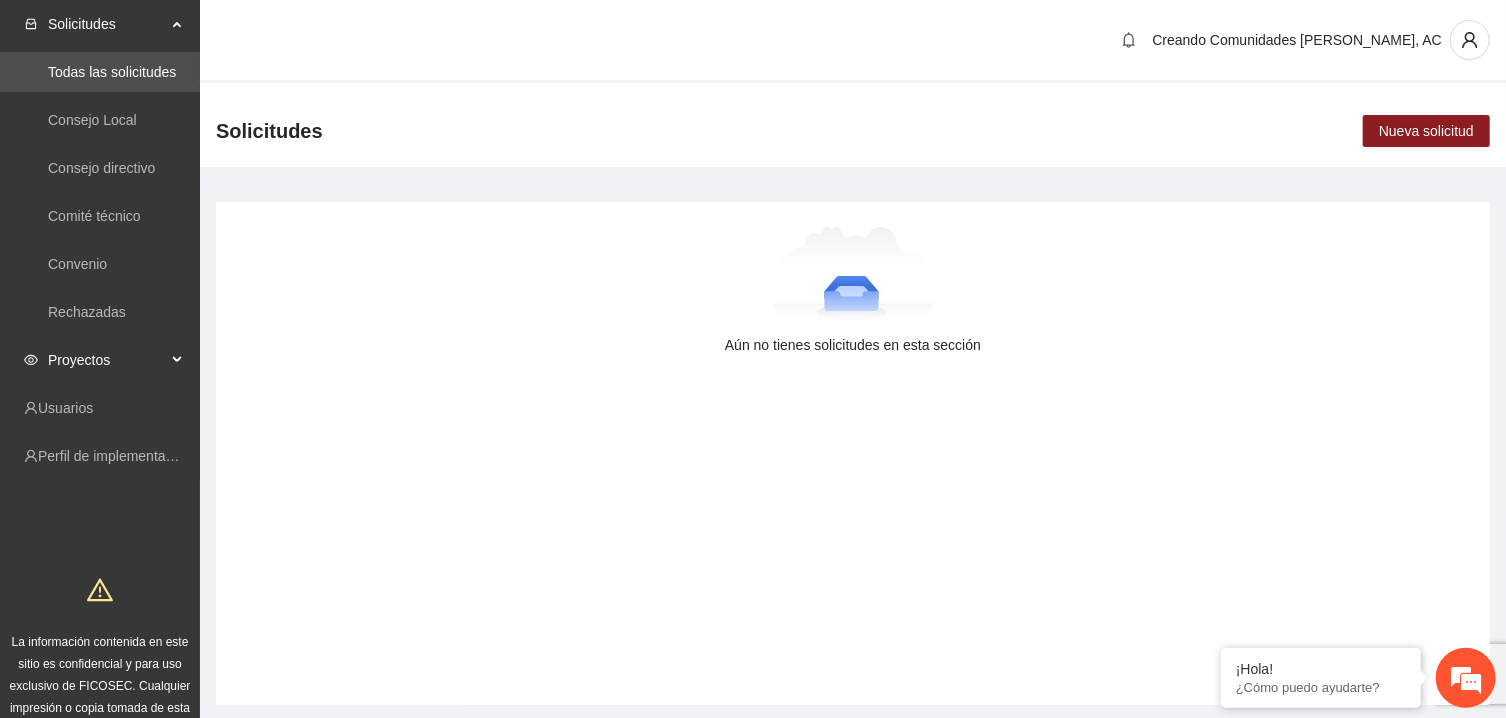 click on "Proyectos" at bounding box center (107, 360) 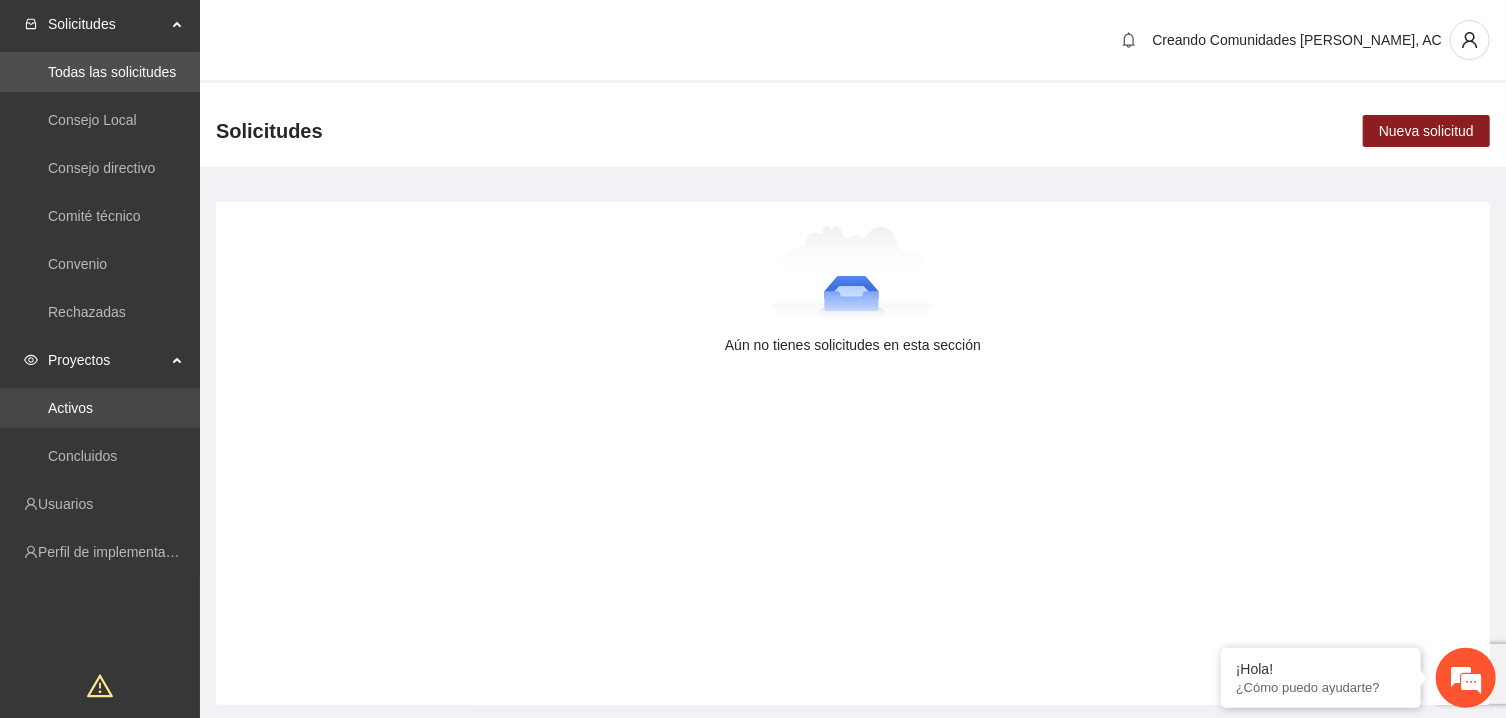 click on "Activos" at bounding box center [70, 408] 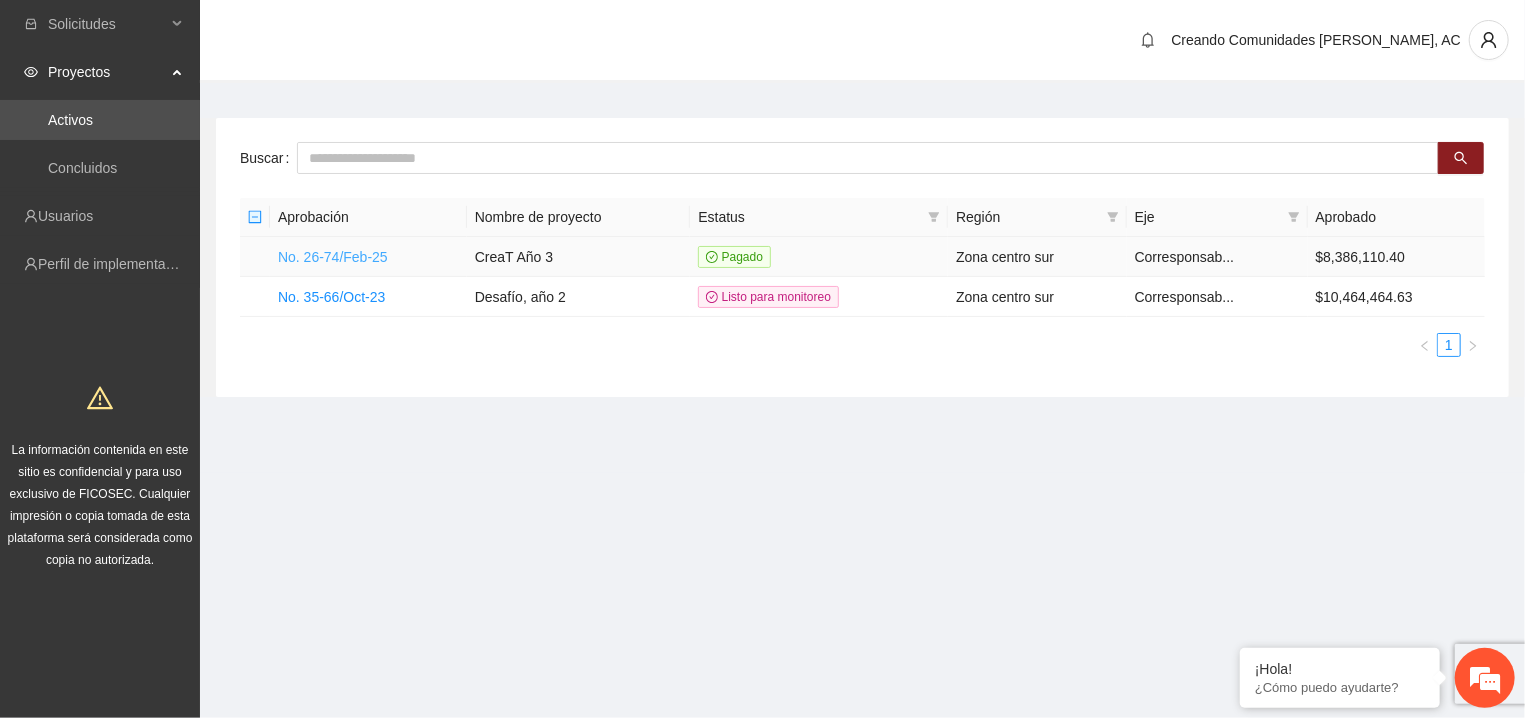 click on "No. 26-74/Feb-25" at bounding box center (333, 257) 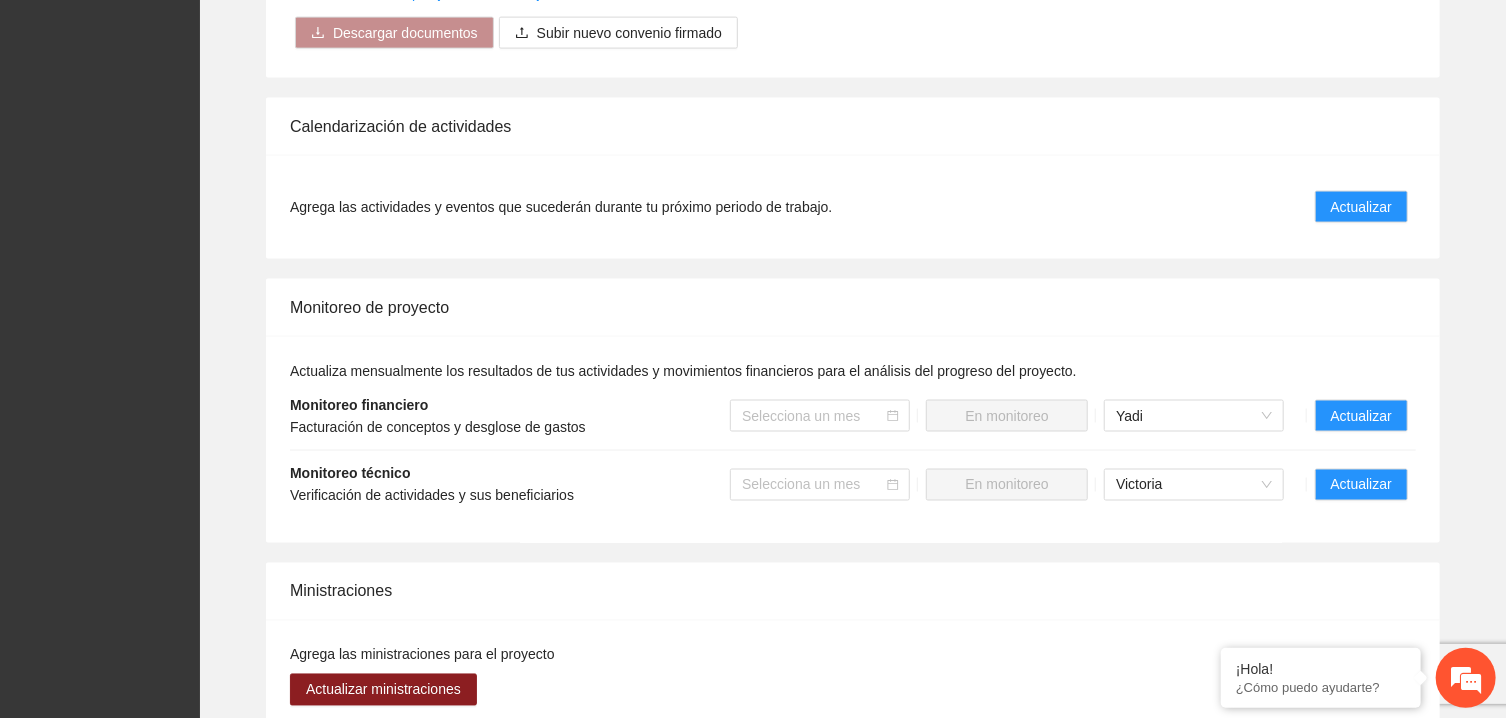 scroll, scrollTop: 1715, scrollLeft: 0, axis: vertical 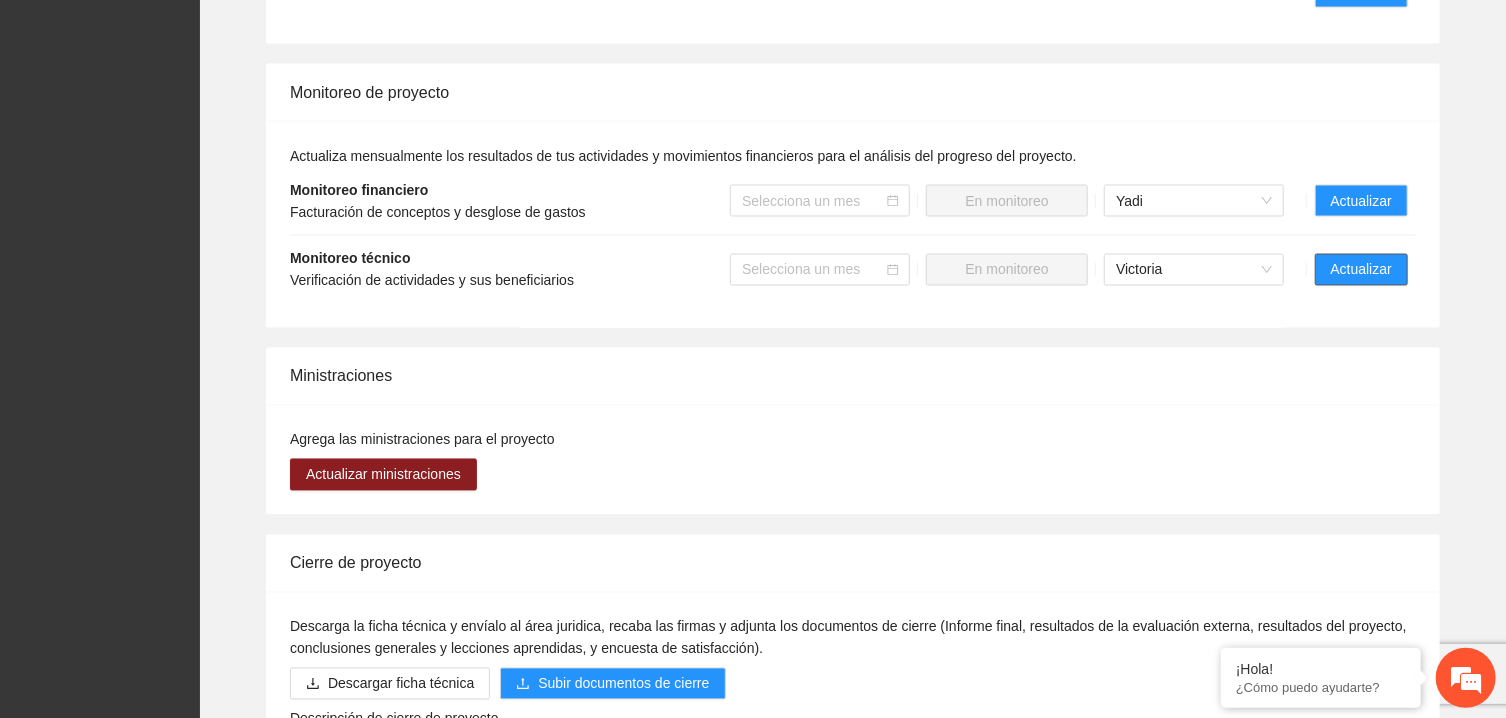 click on "Actualizar" at bounding box center [1361, 270] 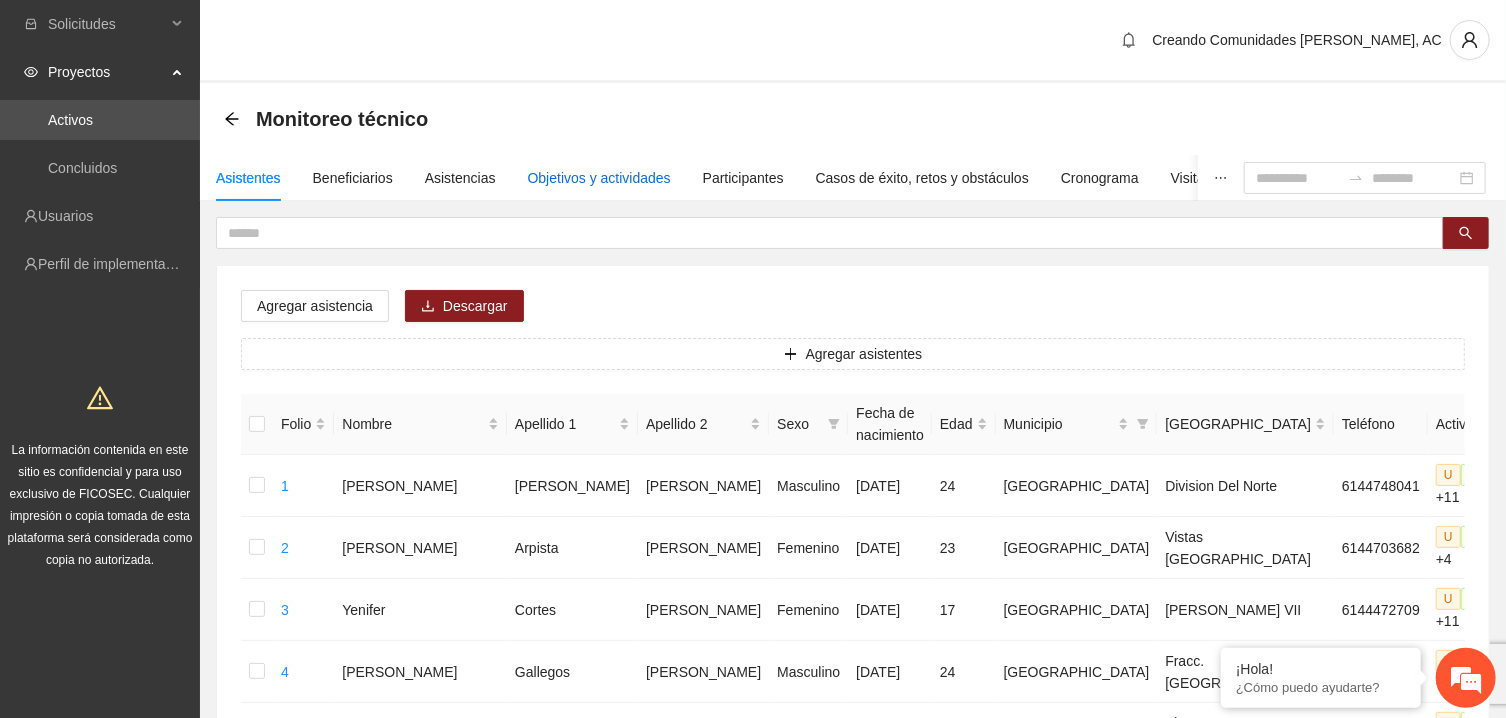 click on "Objetivos y actividades" at bounding box center [599, 178] 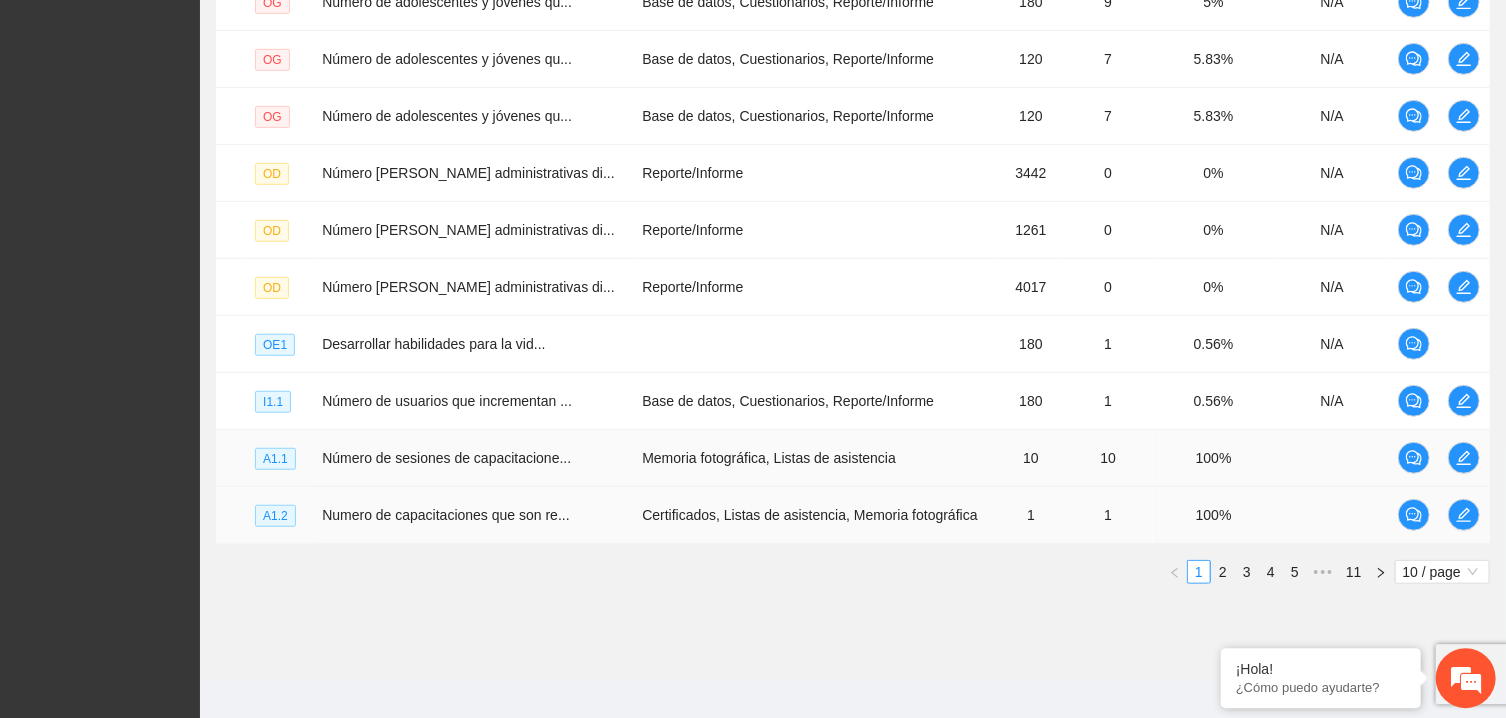 scroll, scrollTop: 589, scrollLeft: 0, axis: vertical 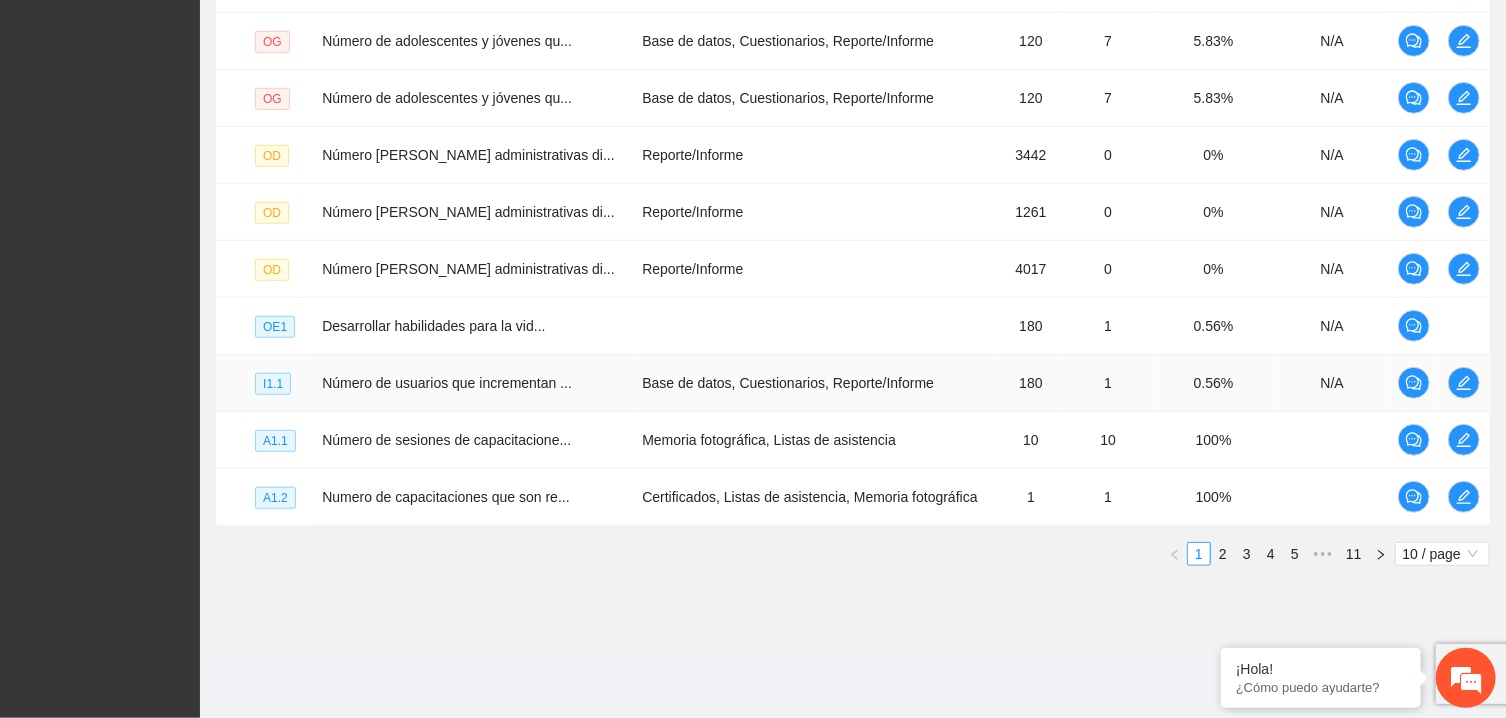 click on "Número de usuarios que incrementan ..." at bounding box center [474, 383] 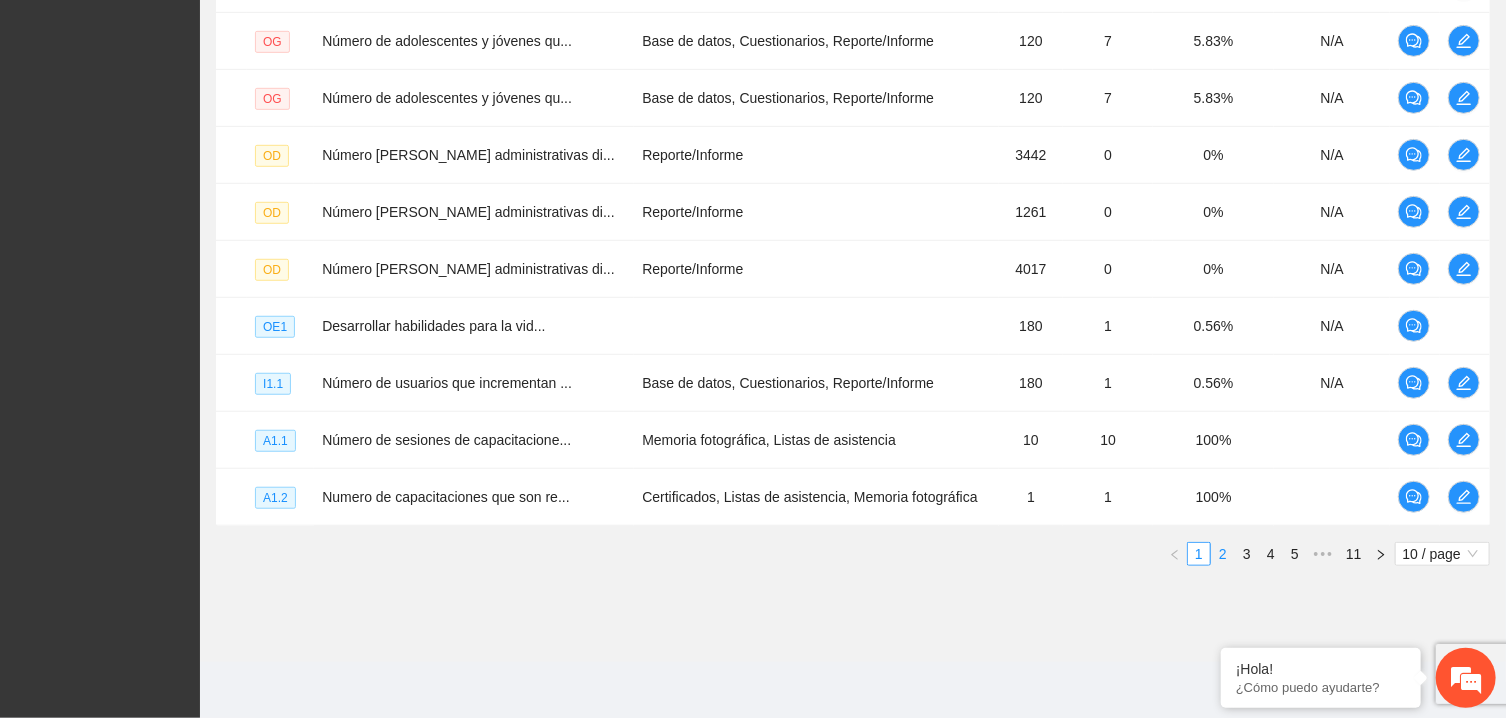 click on "2" at bounding box center [1223, 554] 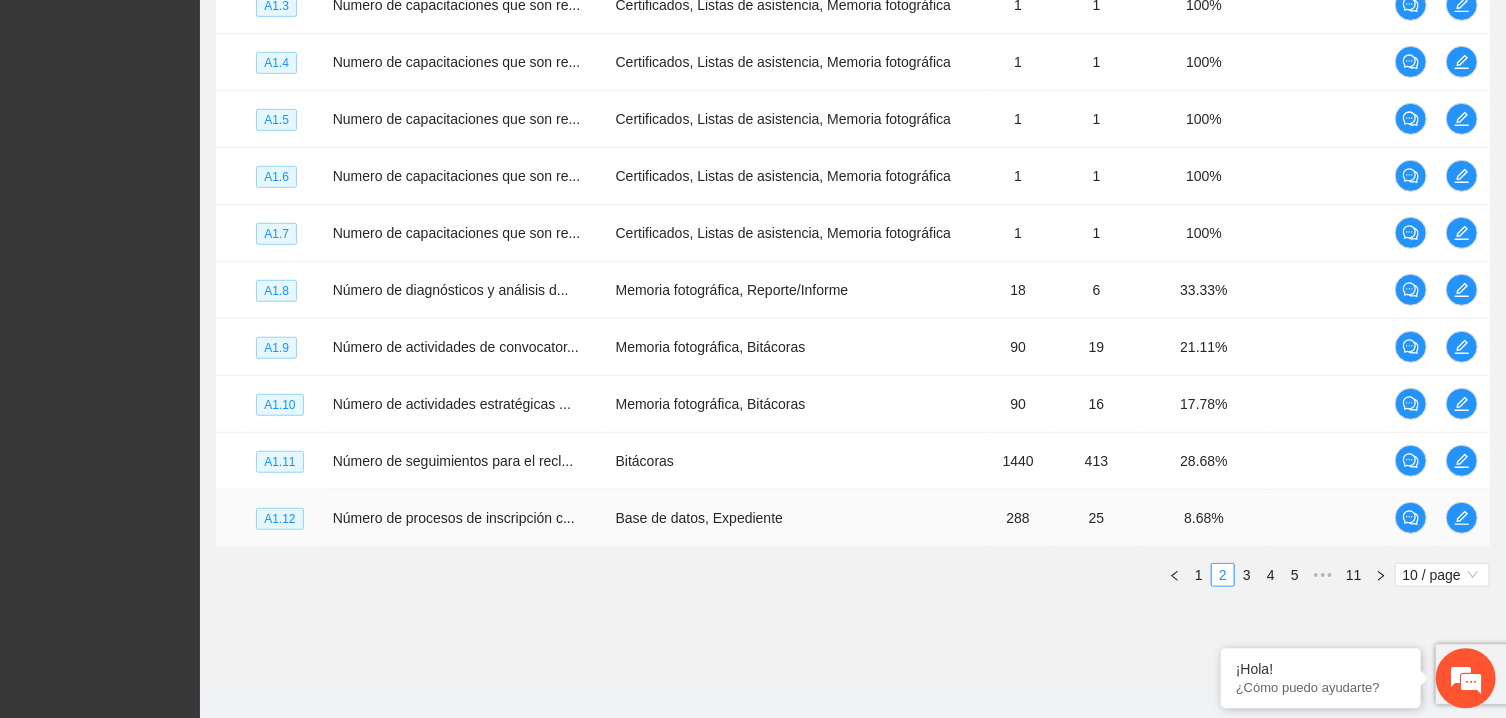 scroll, scrollTop: 589, scrollLeft: 0, axis: vertical 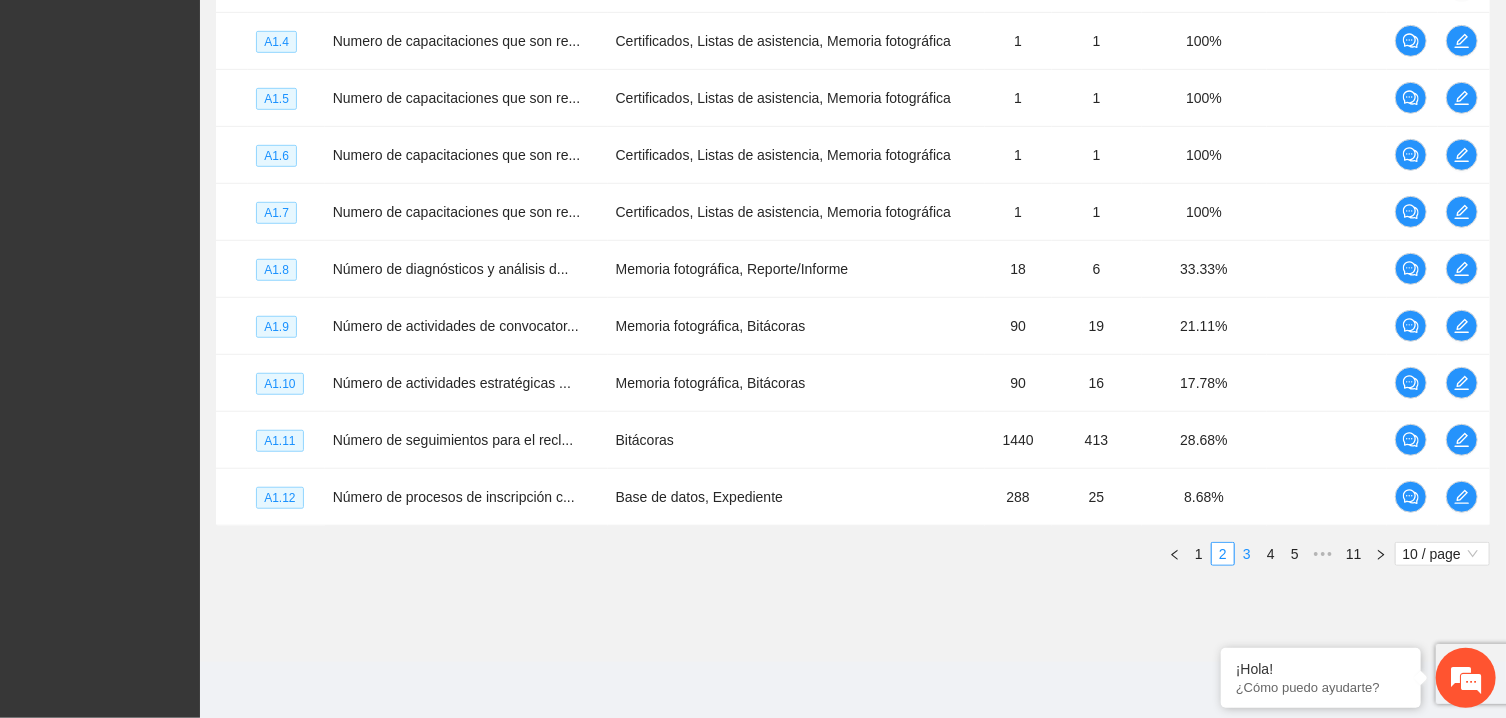 click on "3" at bounding box center (1247, 554) 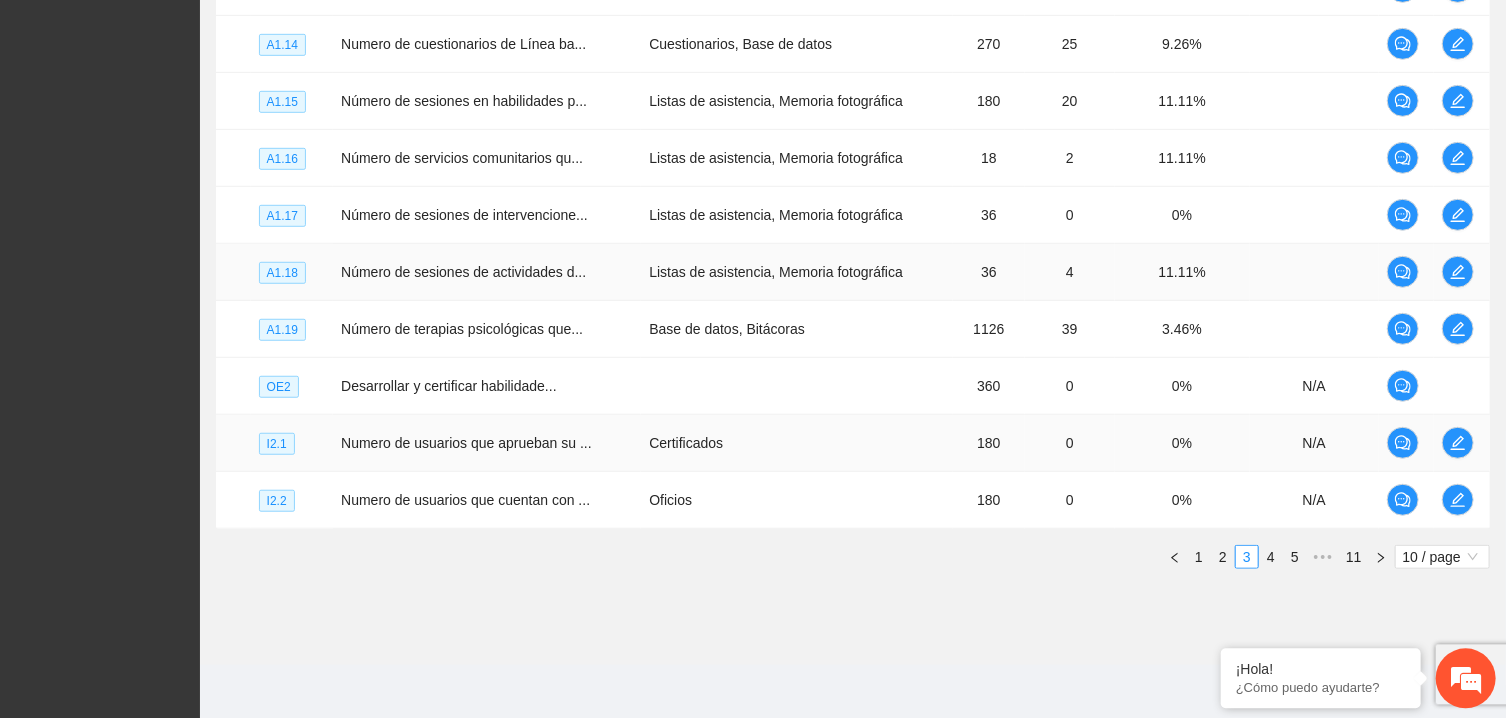 scroll, scrollTop: 589, scrollLeft: 0, axis: vertical 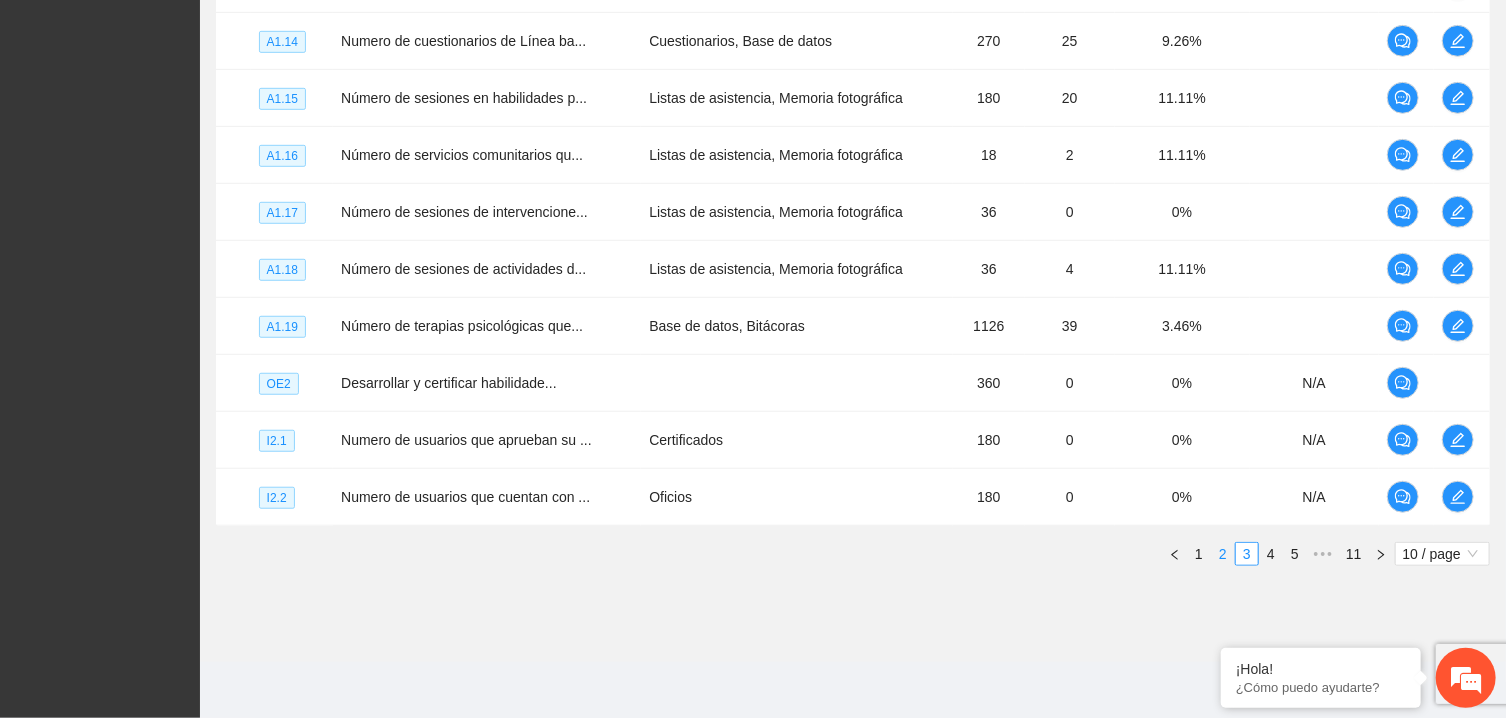 click on "2" at bounding box center [1223, 554] 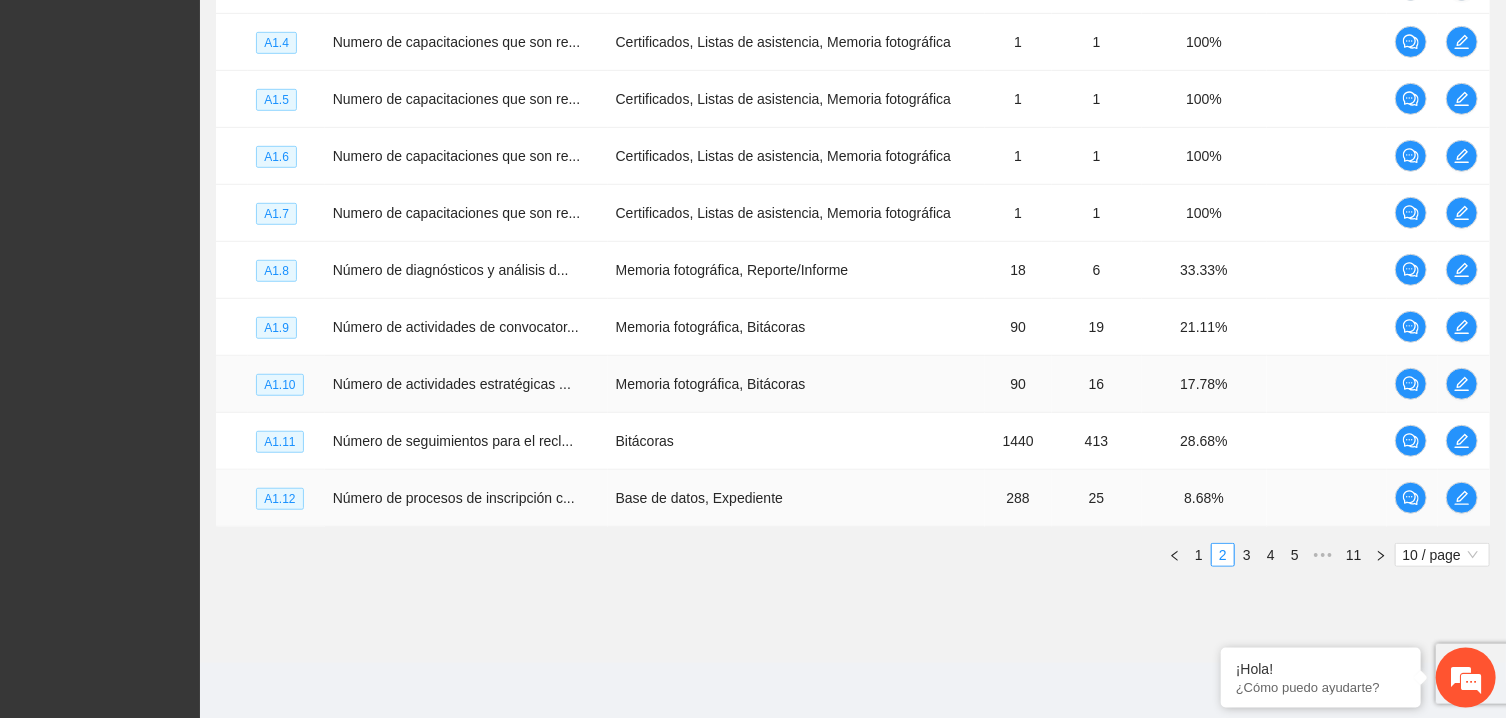scroll, scrollTop: 589, scrollLeft: 0, axis: vertical 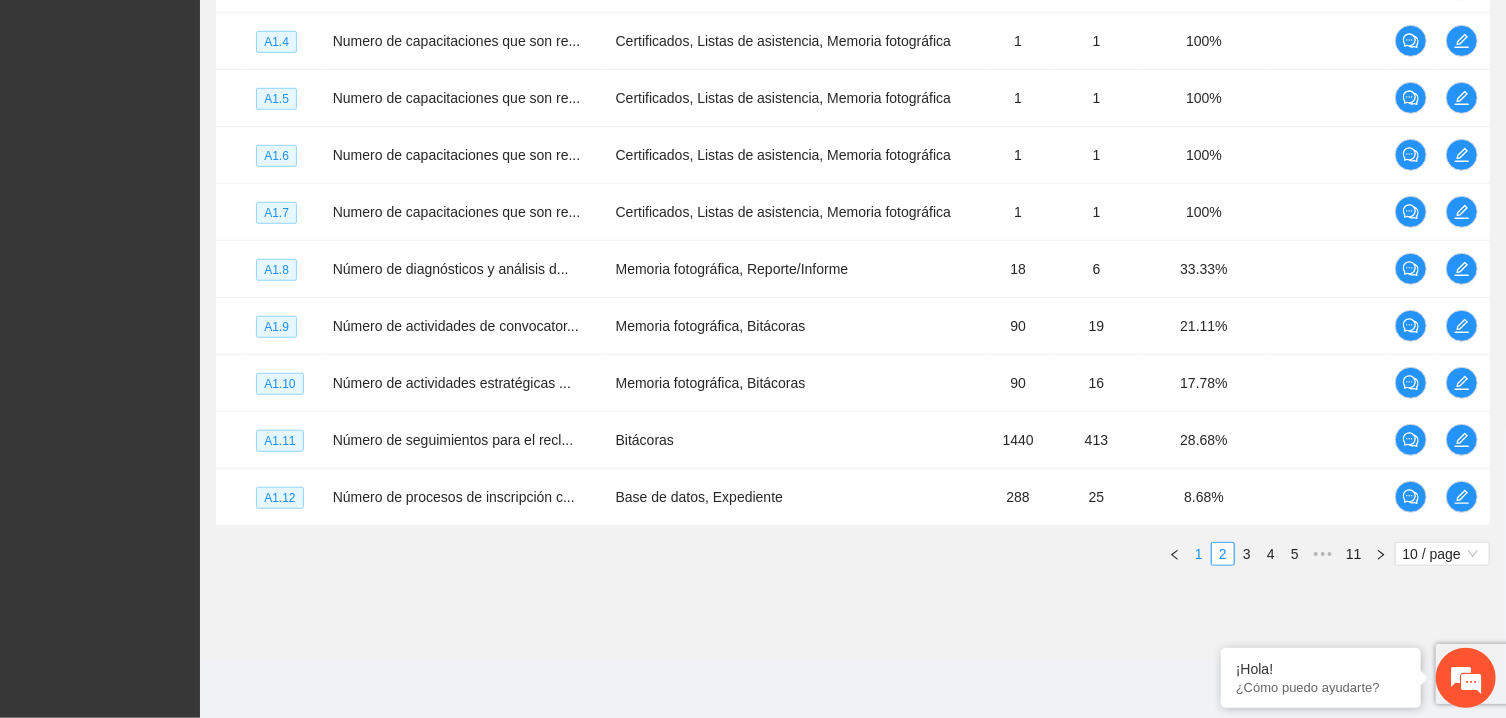 click on "1" at bounding box center (1199, 554) 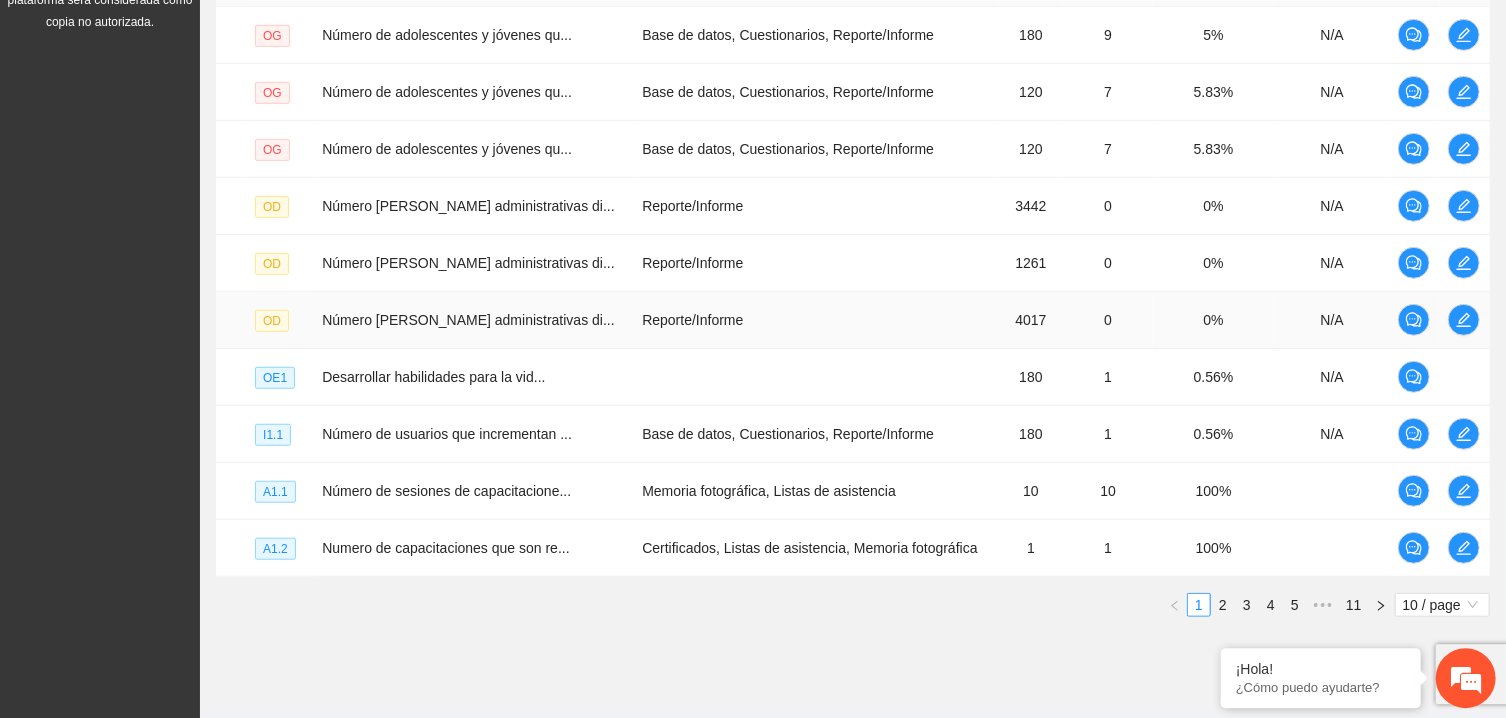 scroll, scrollTop: 589, scrollLeft: 0, axis: vertical 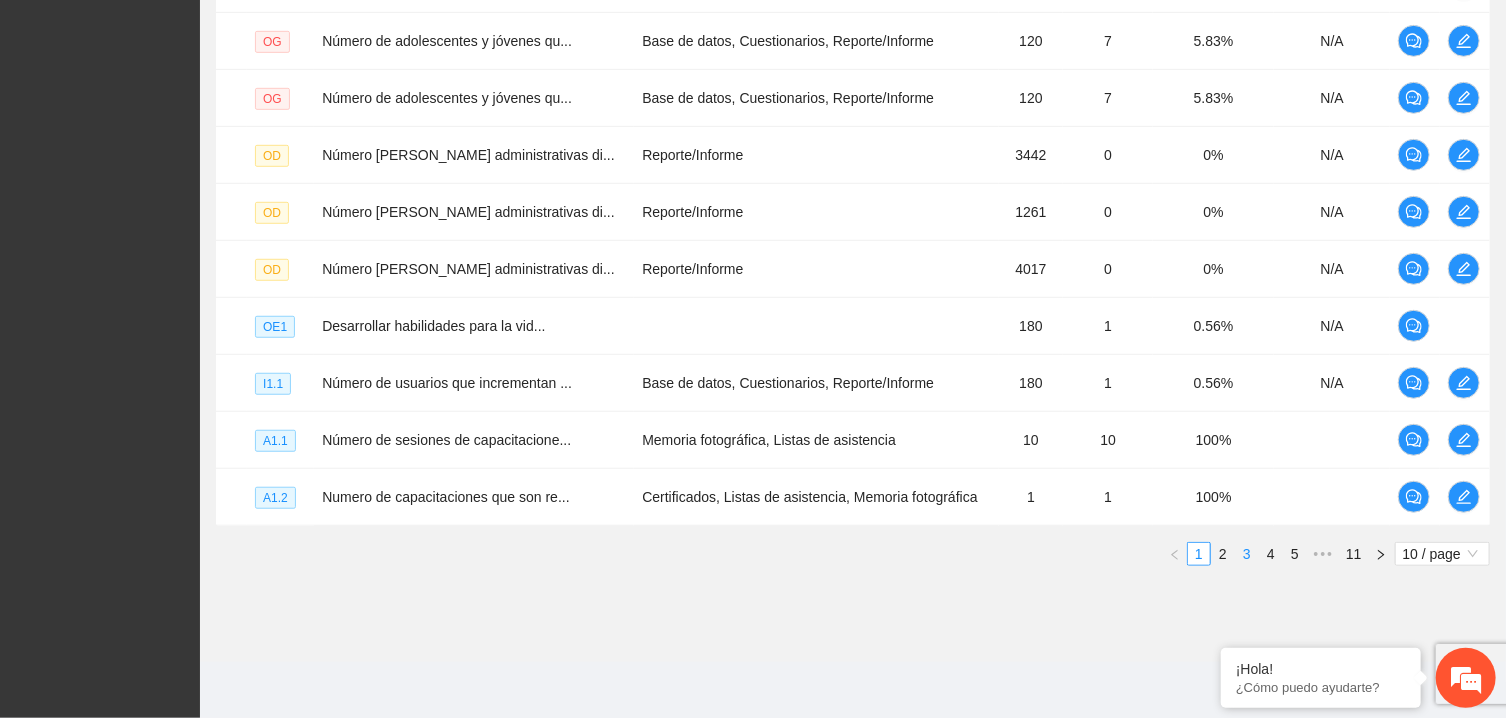 click on "3" at bounding box center (1247, 554) 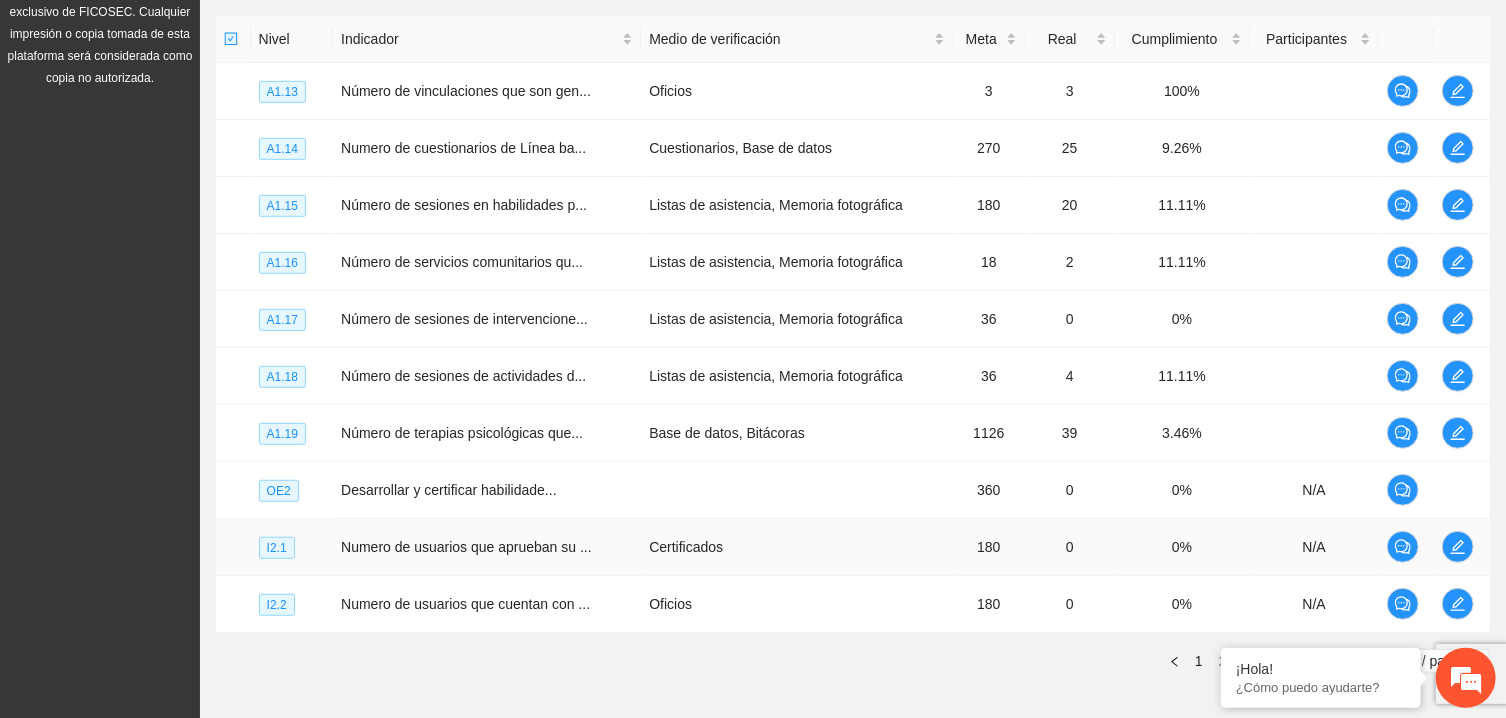 scroll, scrollTop: 589, scrollLeft: 0, axis: vertical 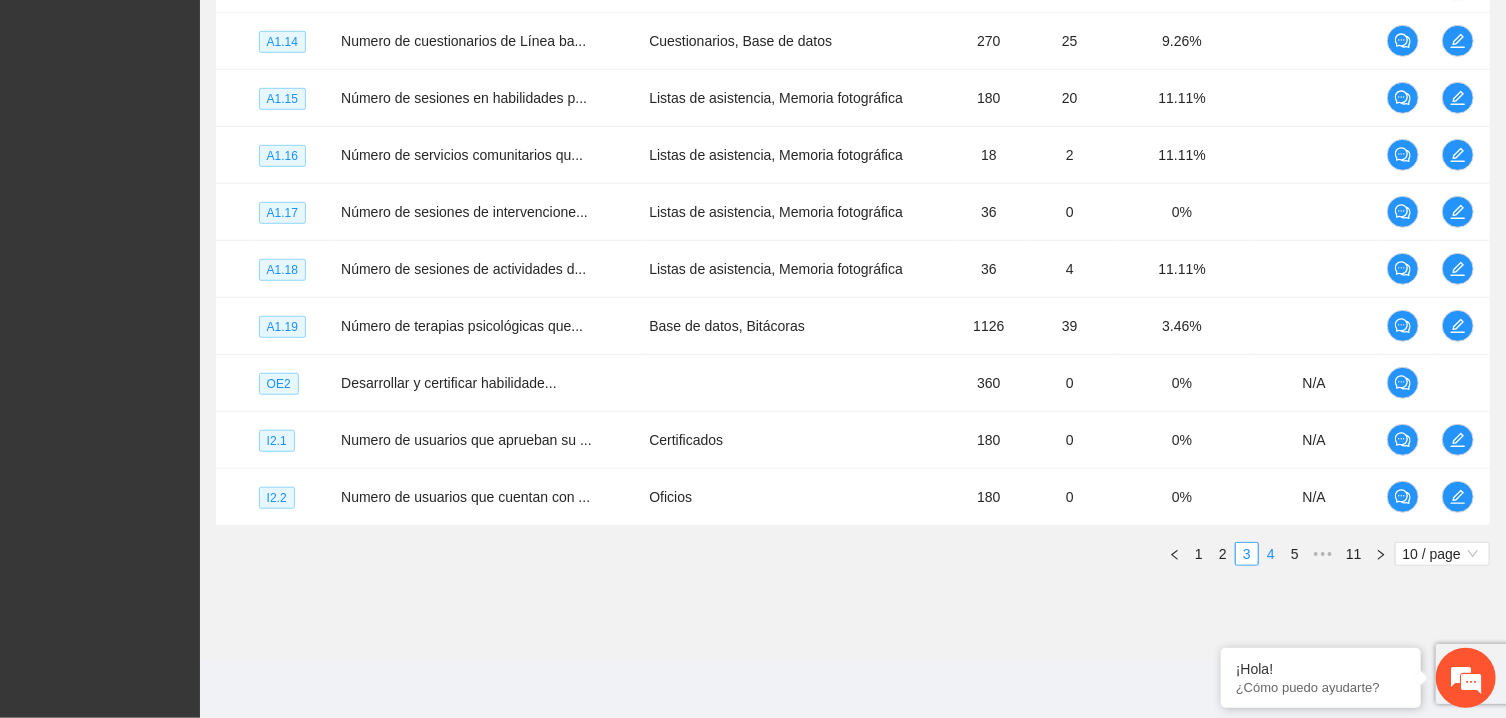 click on "4" at bounding box center [1271, 554] 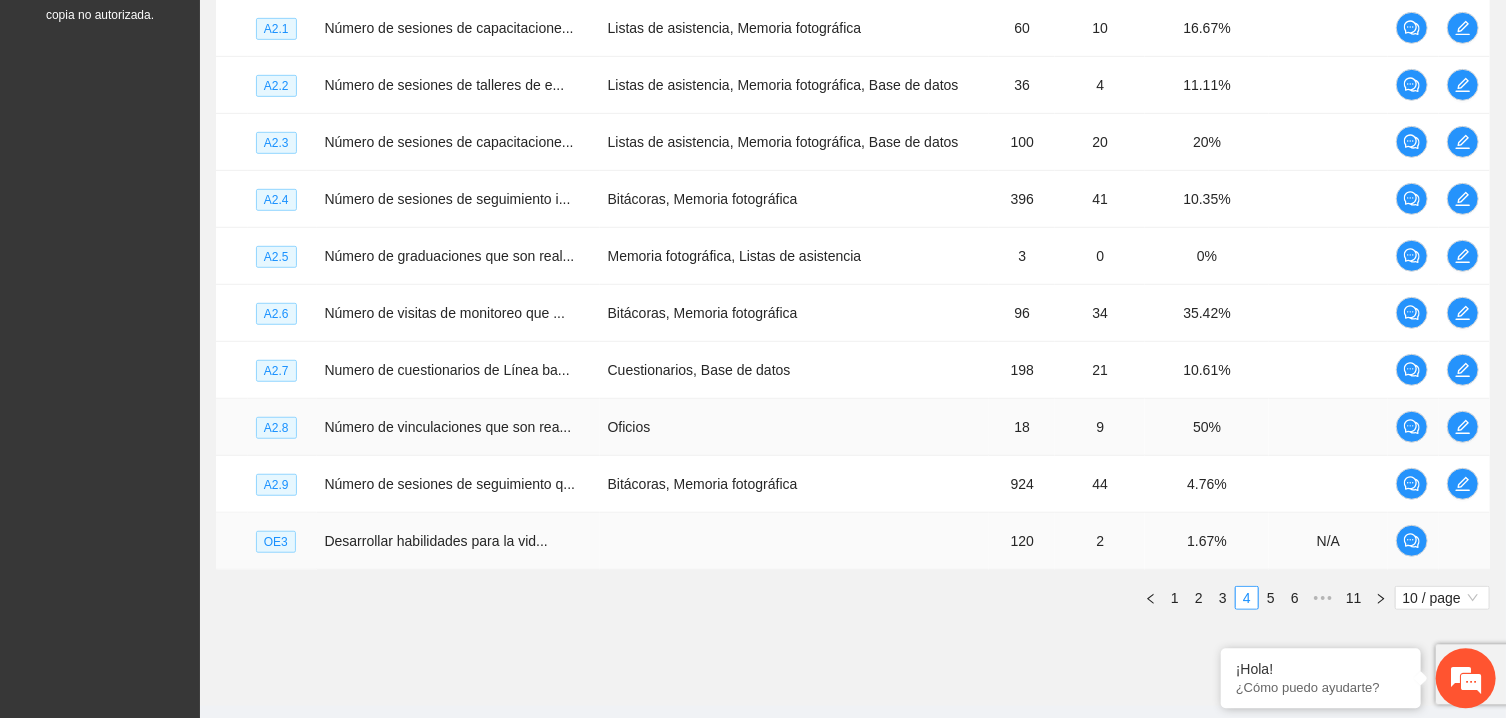 scroll, scrollTop: 589, scrollLeft: 0, axis: vertical 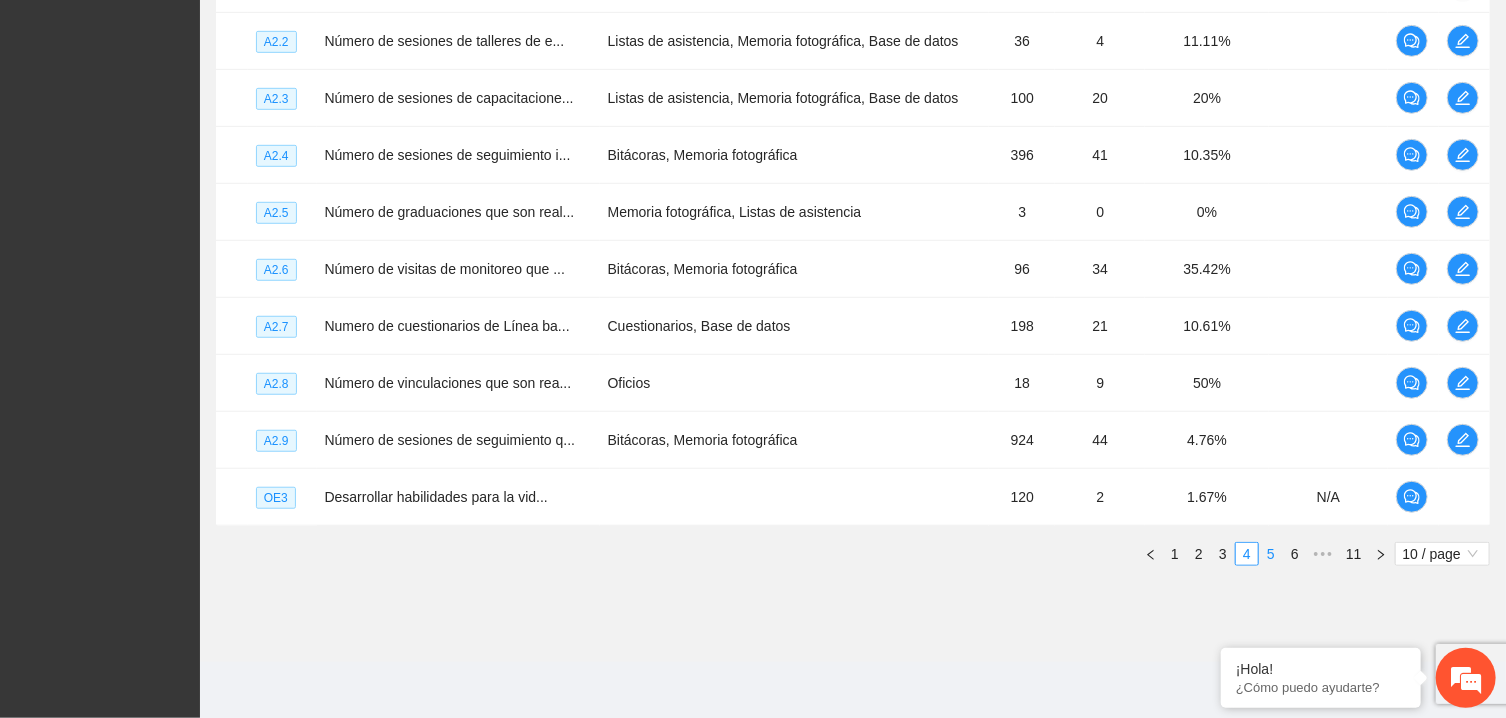 click on "5" at bounding box center (1271, 554) 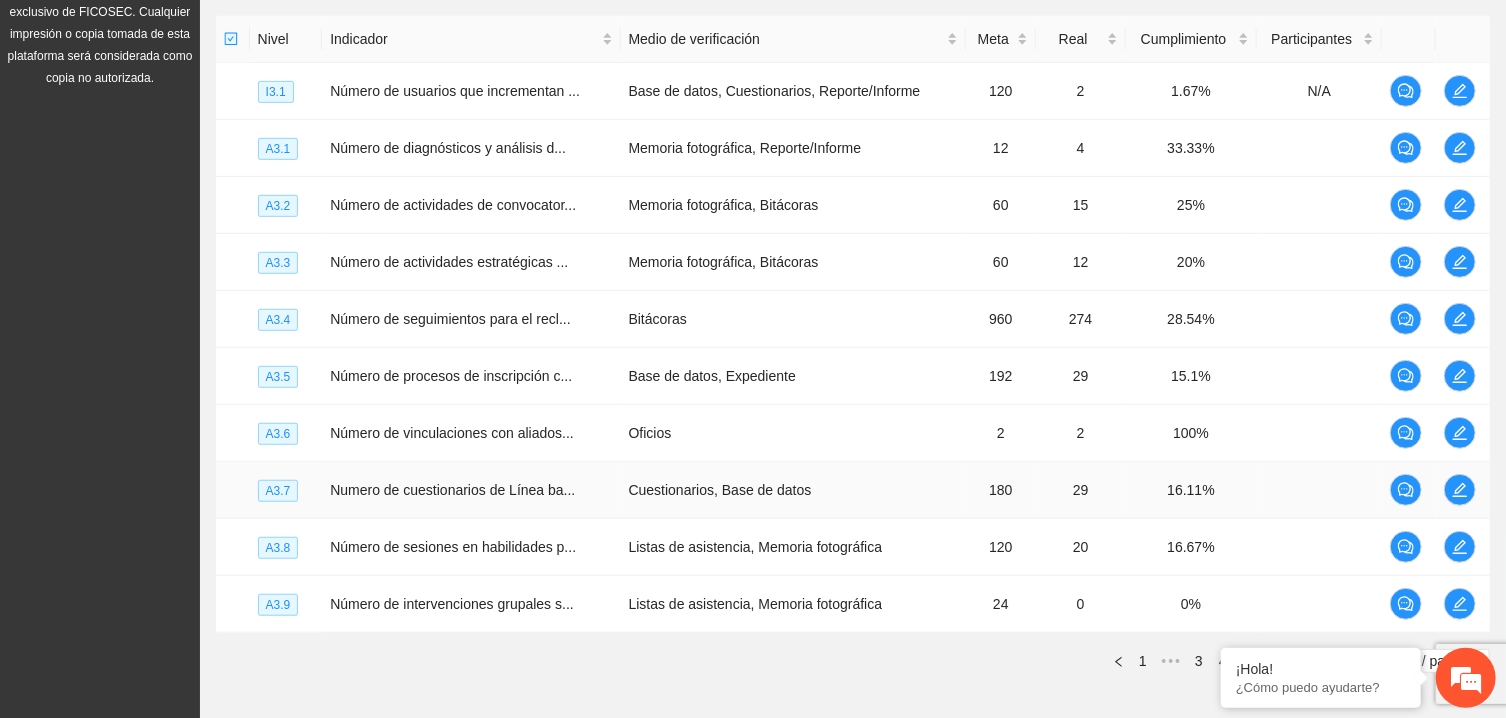 scroll, scrollTop: 589, scrollLeft: 0, axis: vertical 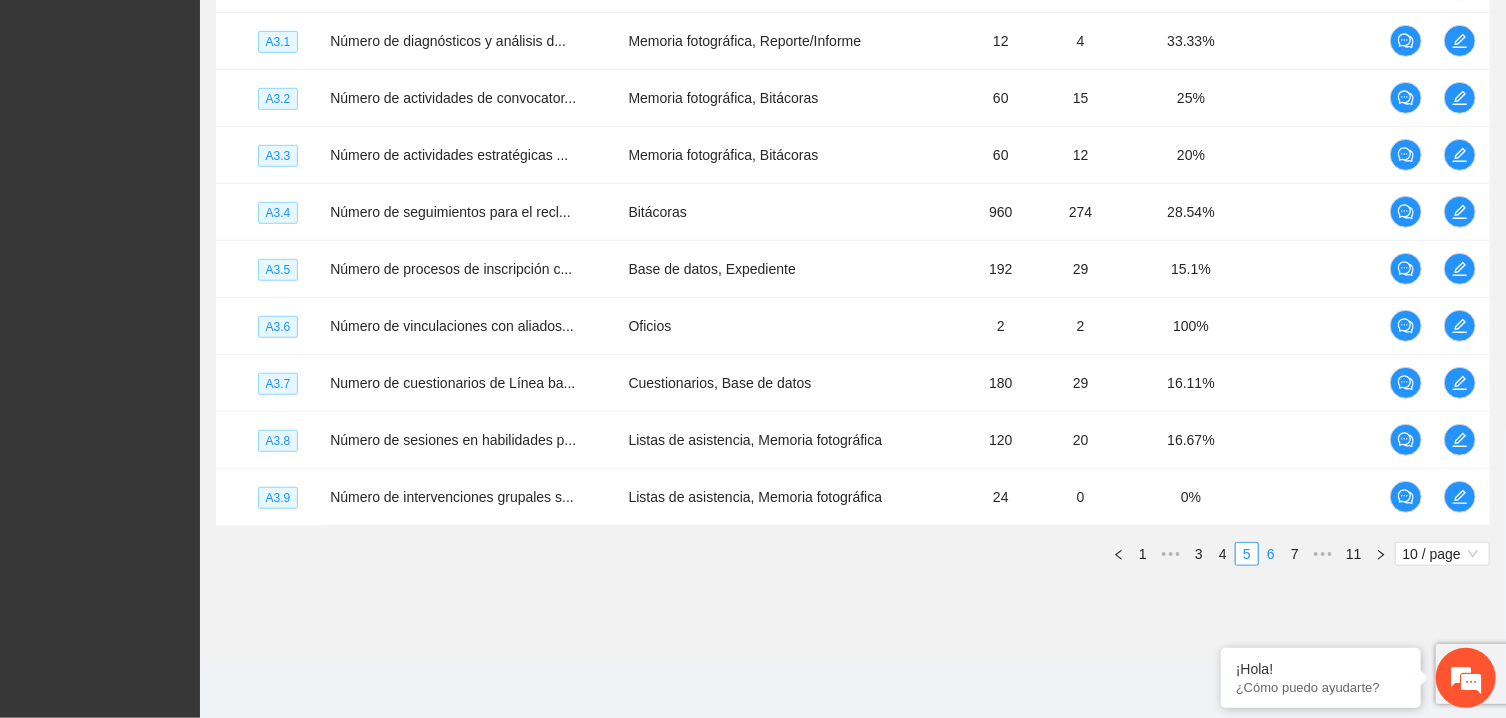 click on "6" at bounding box center [1271, 554] 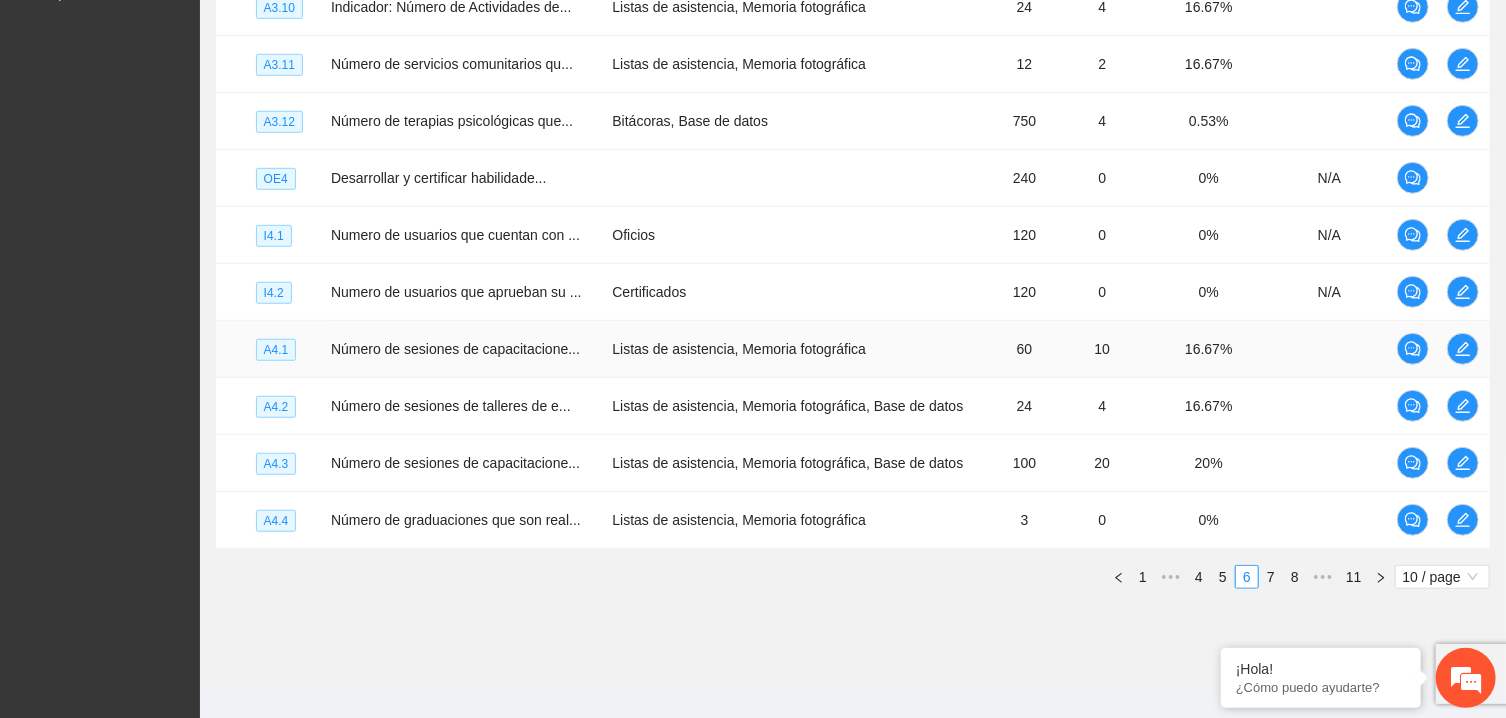 scroll, scrollTop: 589, scrollLeft: 0, axis: vertical 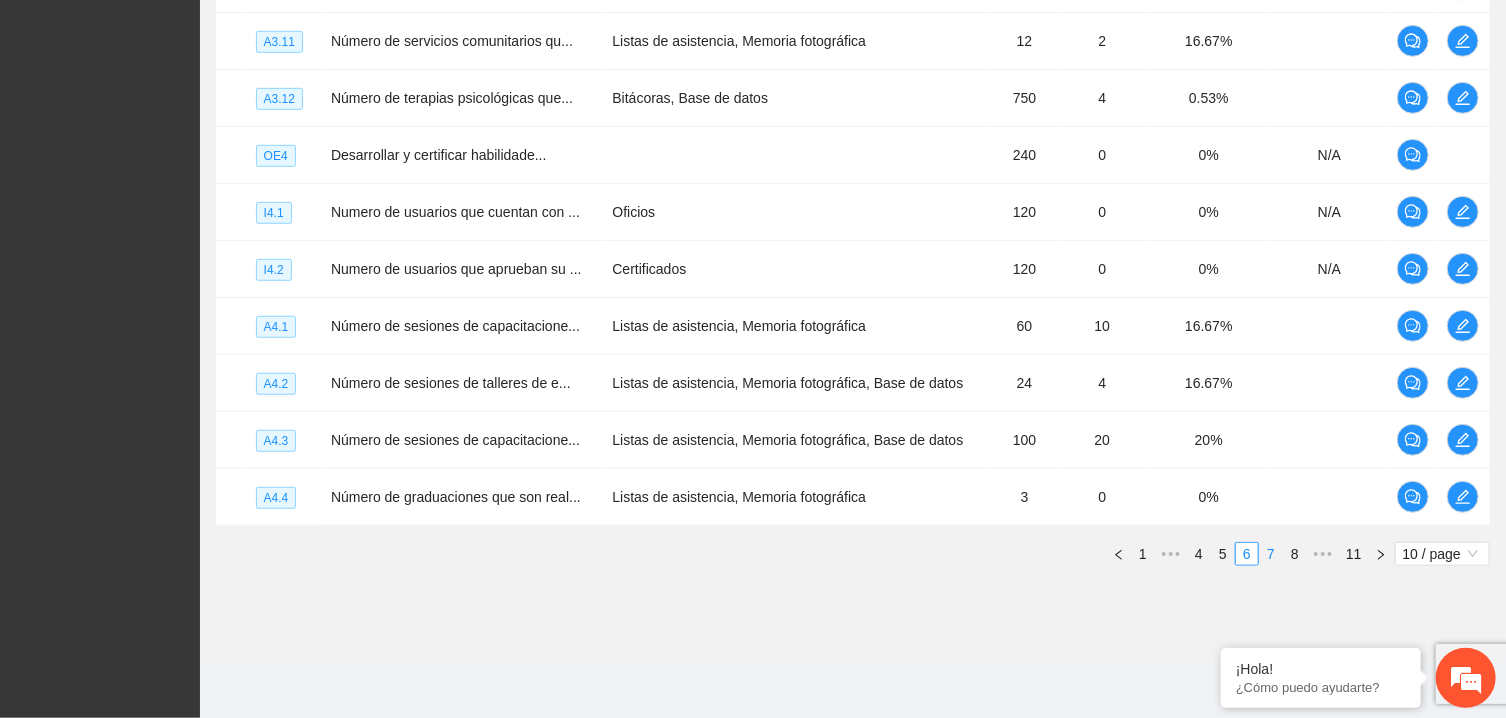 click on "7" at bounding box center [1271, 554] 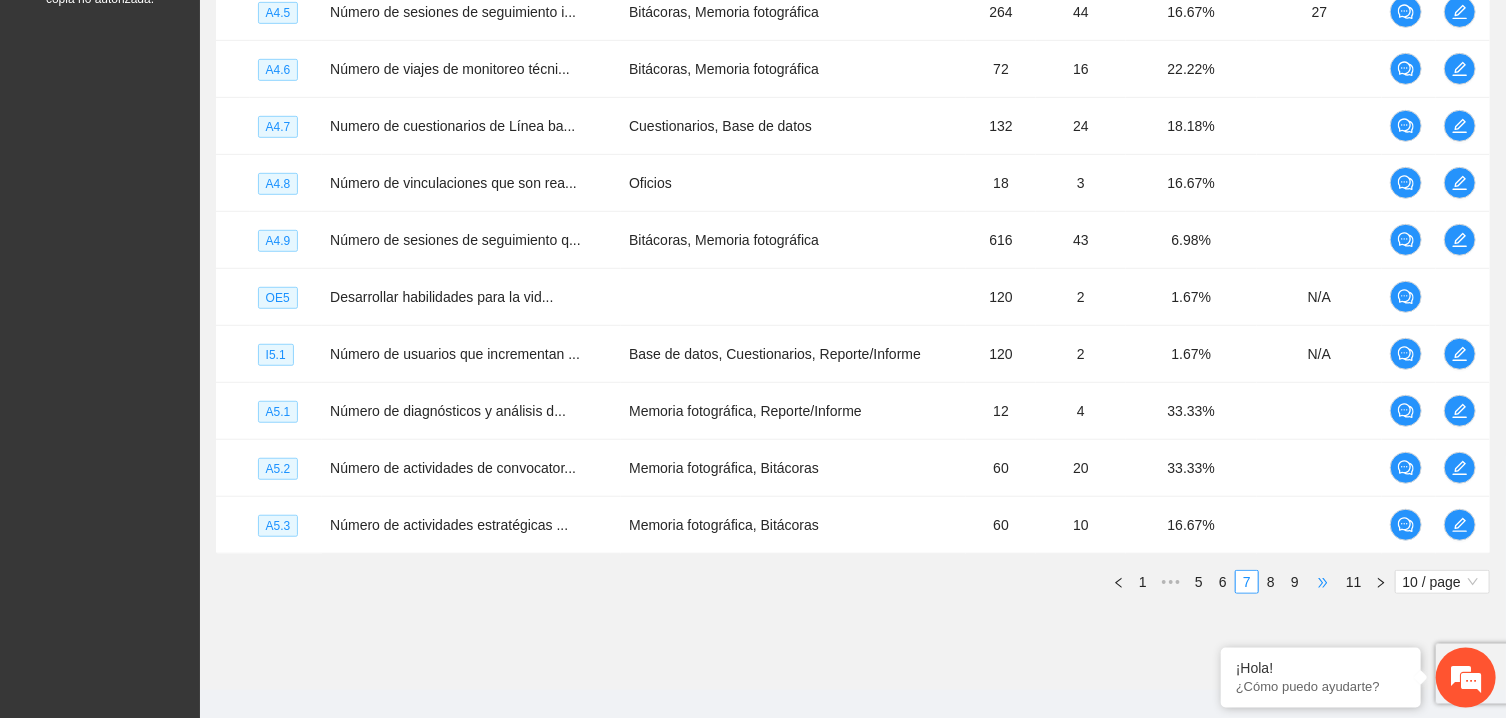 scroll, scrollTop: 589, scrollLeft: 0, axis: vertical 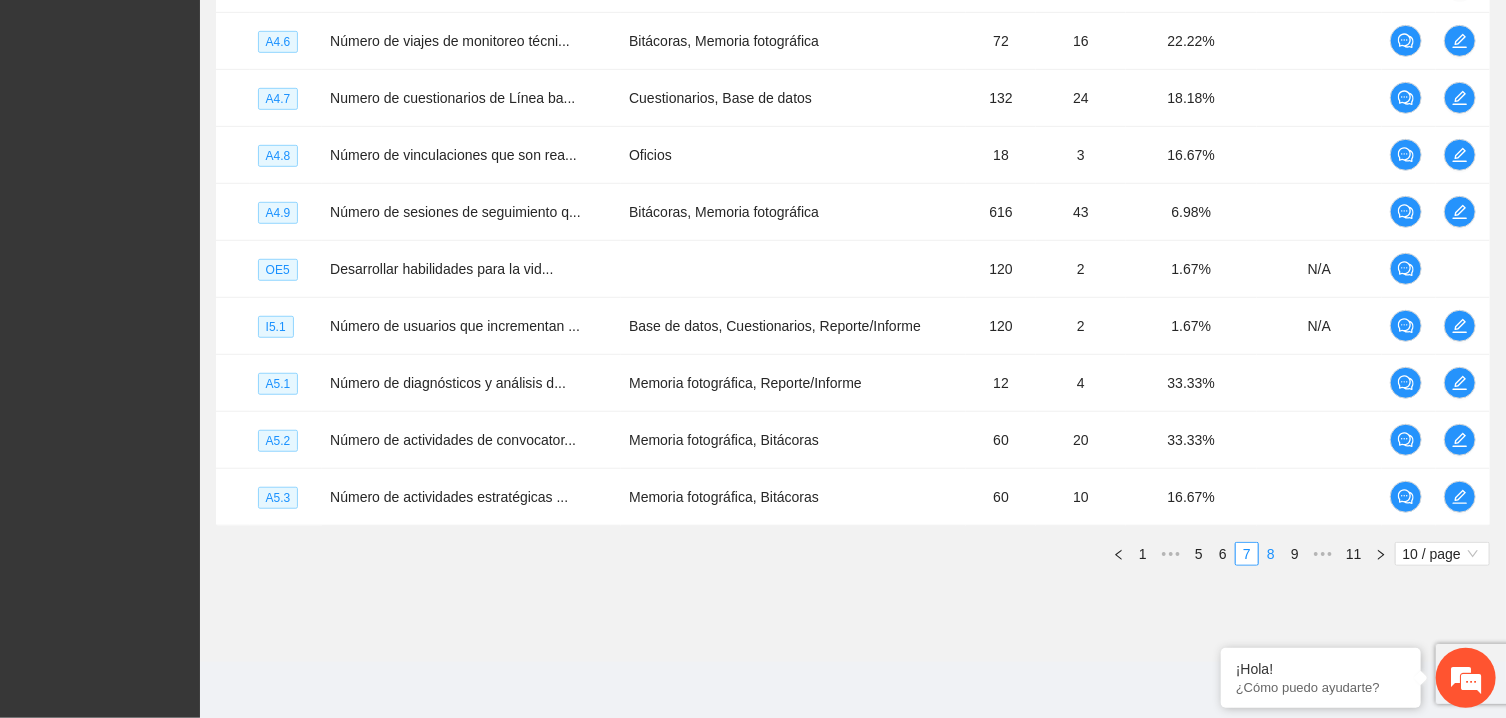 click on "8" at bounding box center (1271, 554) 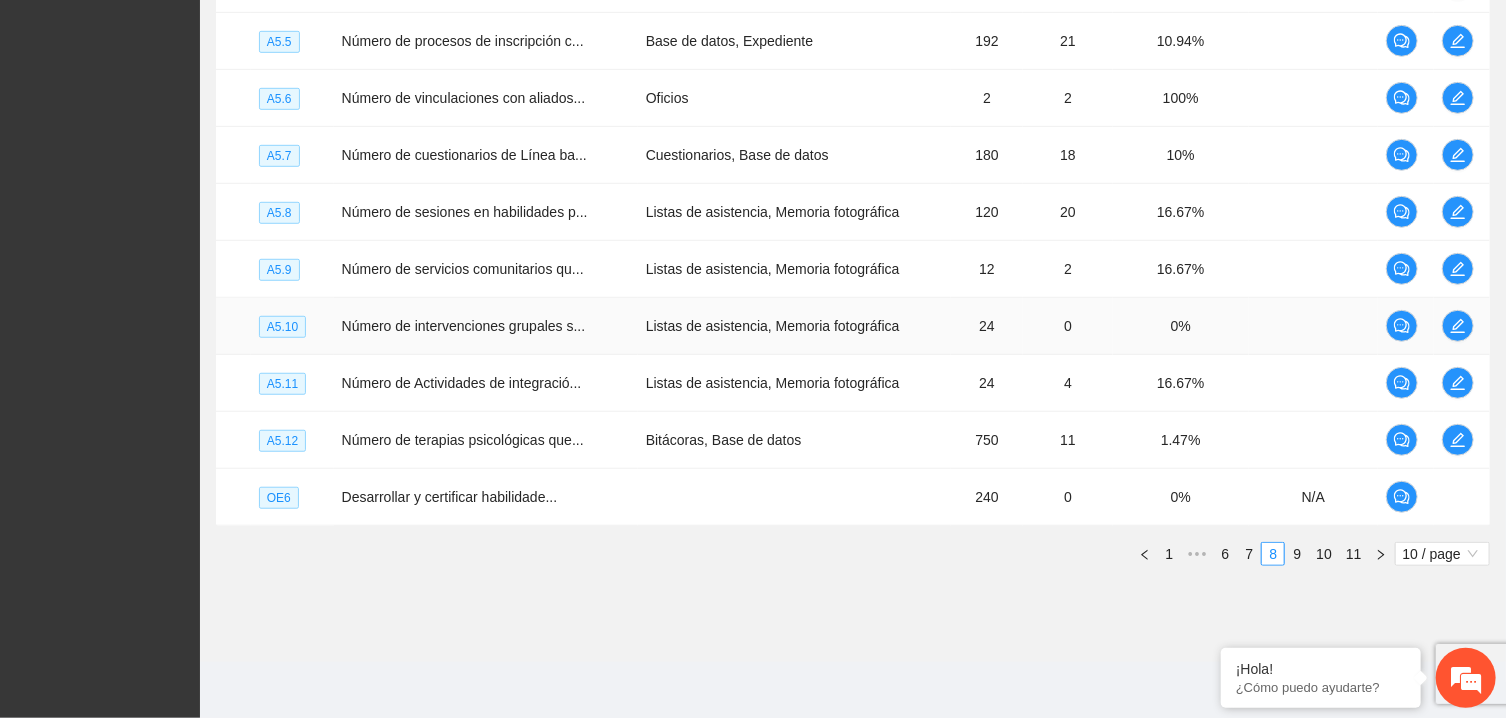 click on "Listas de asistencia, Memoria fotográfica" at bounding box center [794, 326] 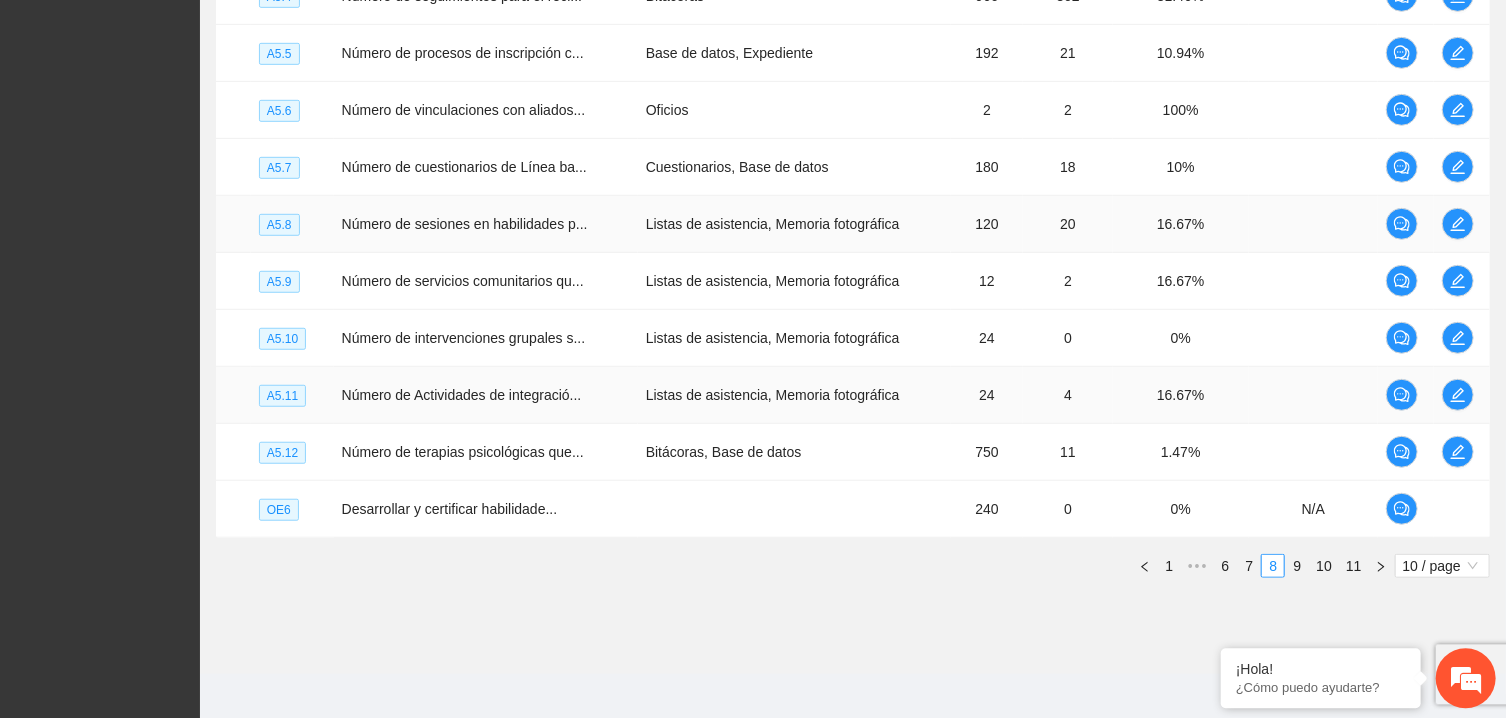 scroll, scrollTop: 589, scrollLeft: 0, axis: vertical 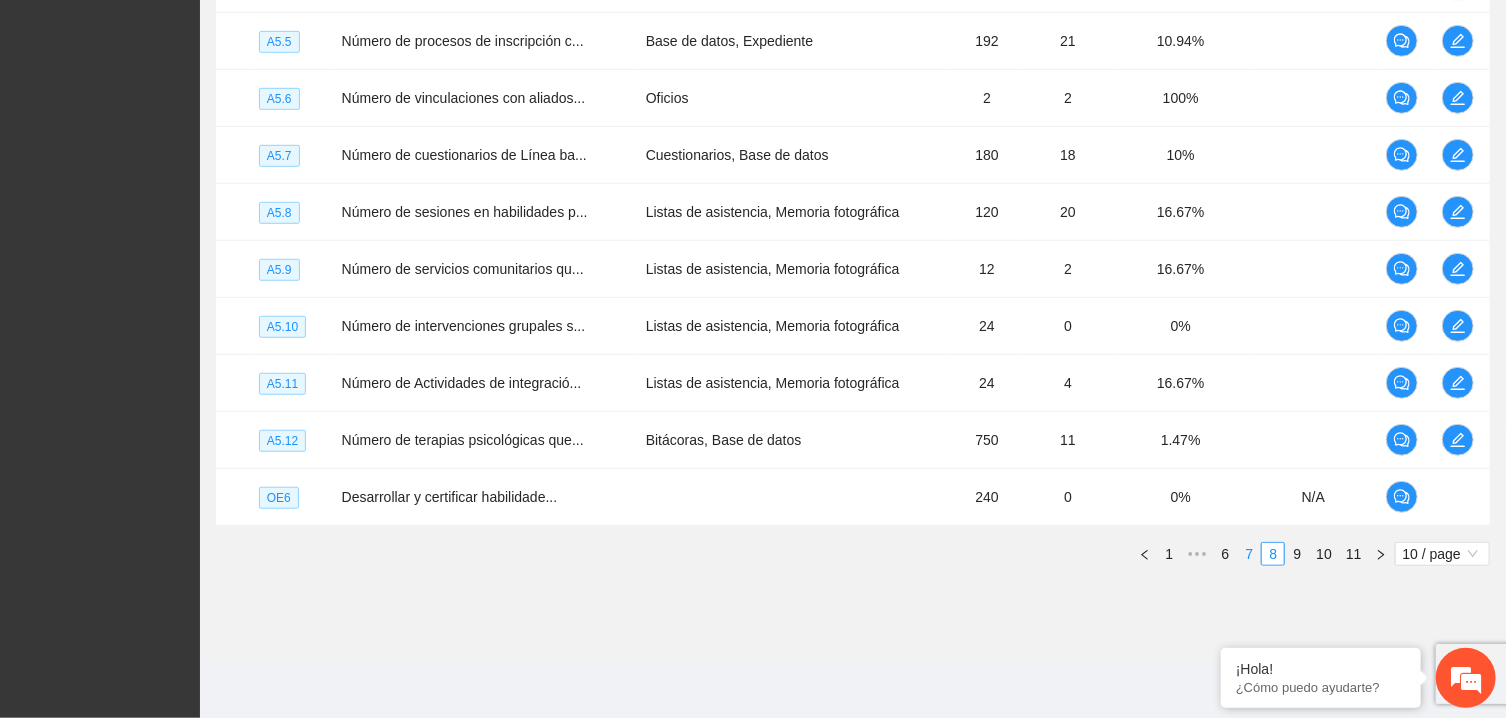 click on "7" at bounding box center [1249, 554] 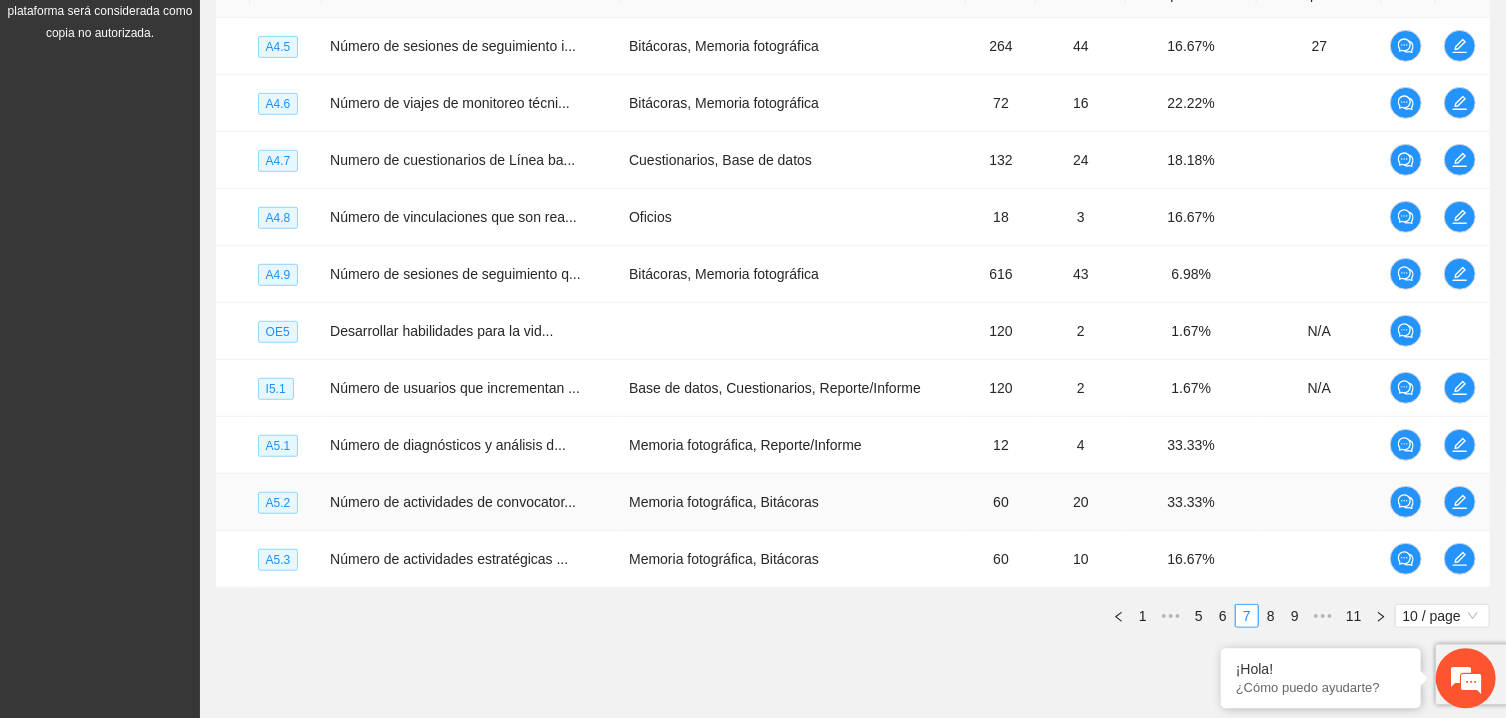 scroll, scrollTop: 482, scrollLeft: 0, axis: vertical 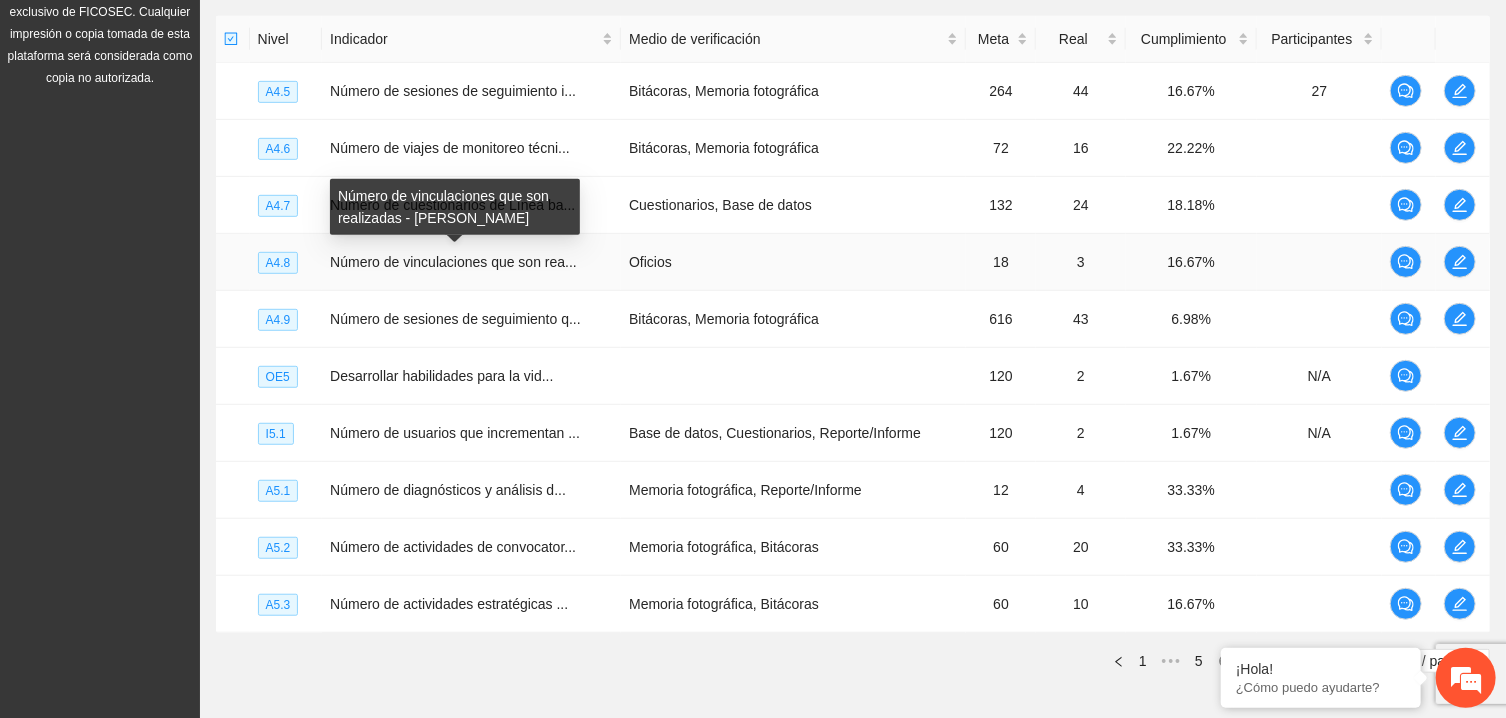 click on "Número de vinculaciones que son realizadas - [PERSON_NAME]" at bounding box center [455, 207] 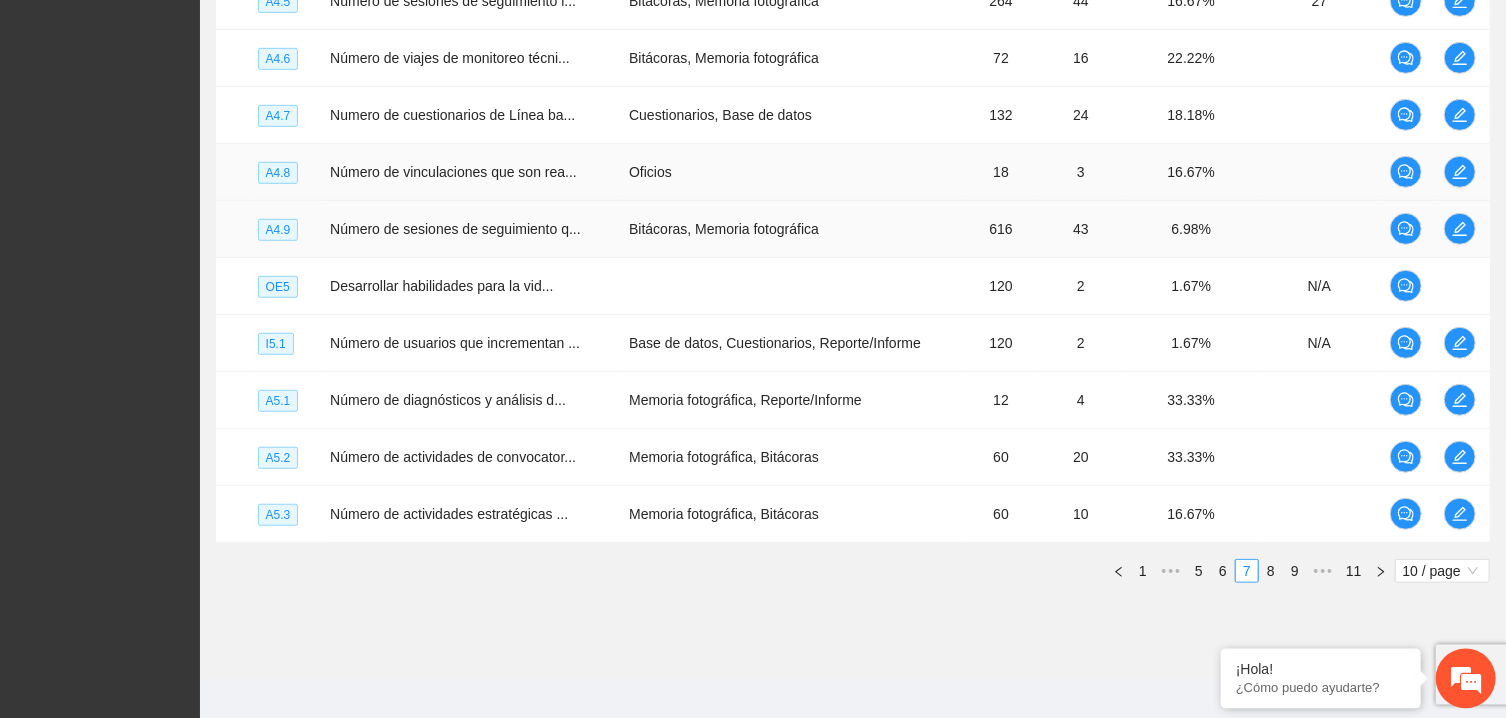 scroll, scrollTop: 589, scrollLeft: 0, axis: vertical 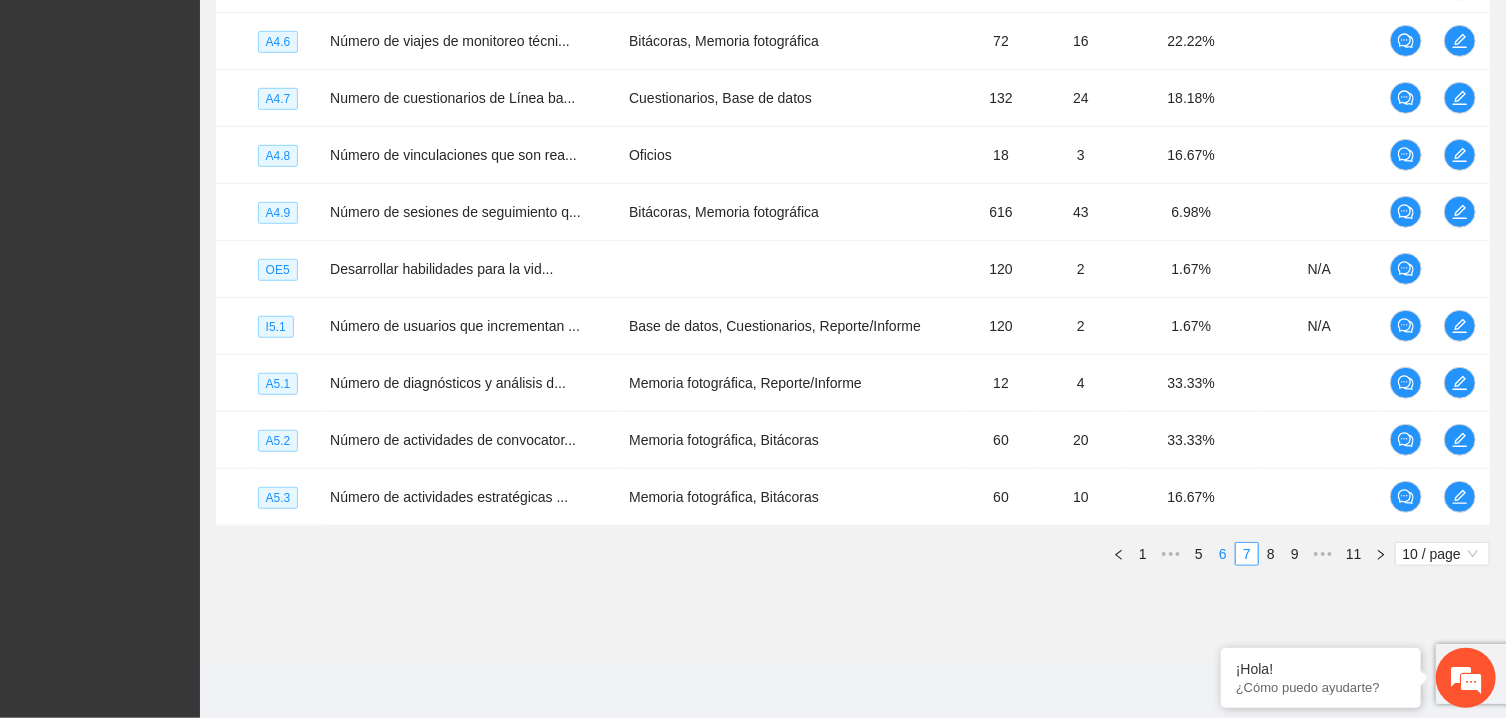 click on "6" at bounding box center (1223, 554) 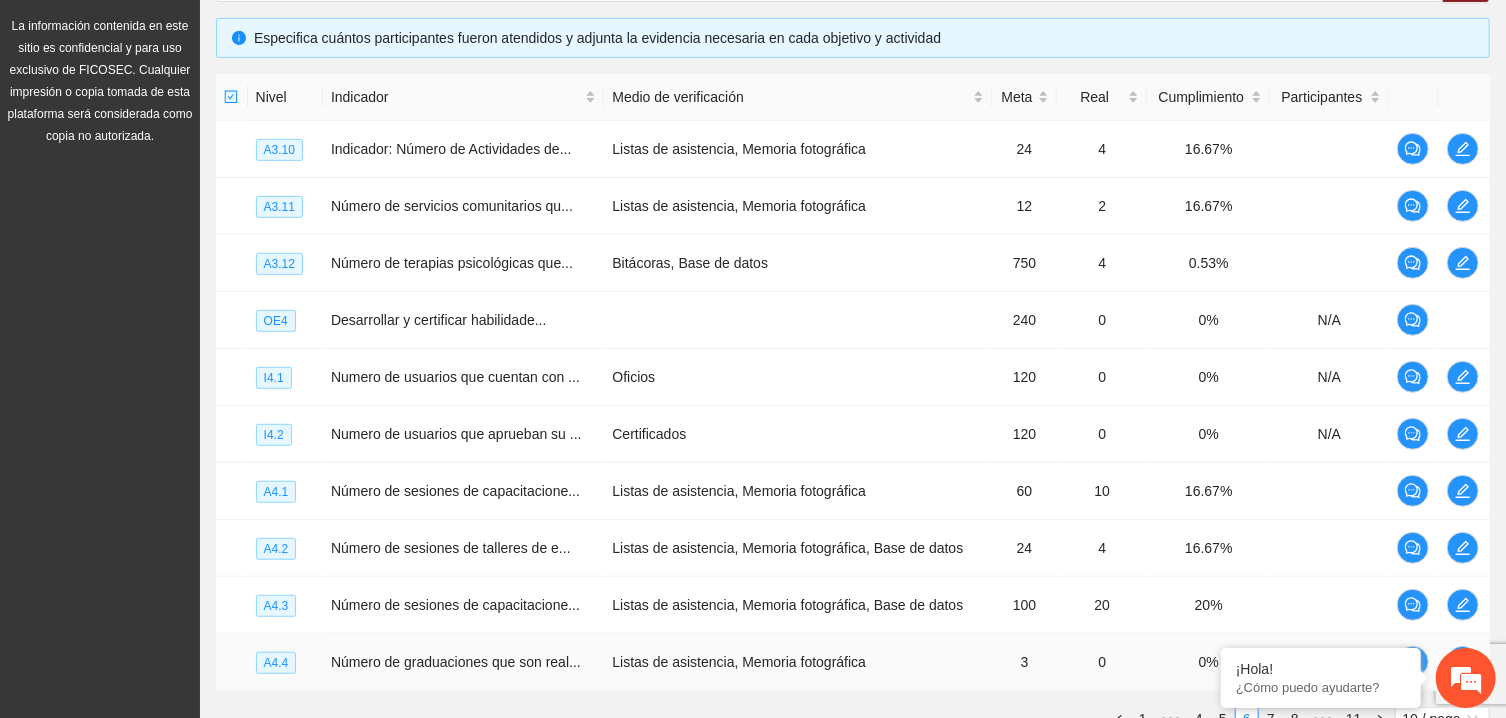 scroll, scrollTop: 375, scrollLeft: 0, axis: vertical 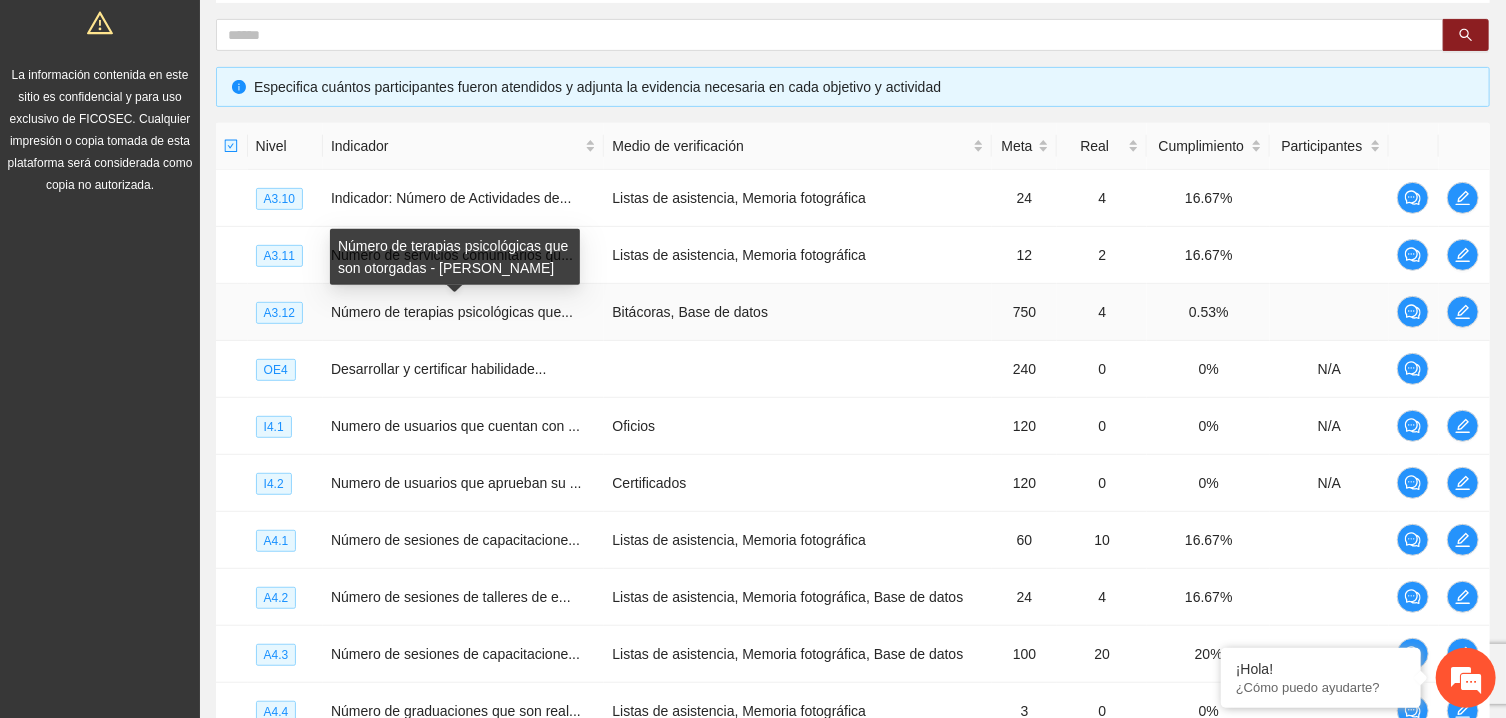 click on "Número de terapias psicológicas que..." at bounding box center [452, 312] 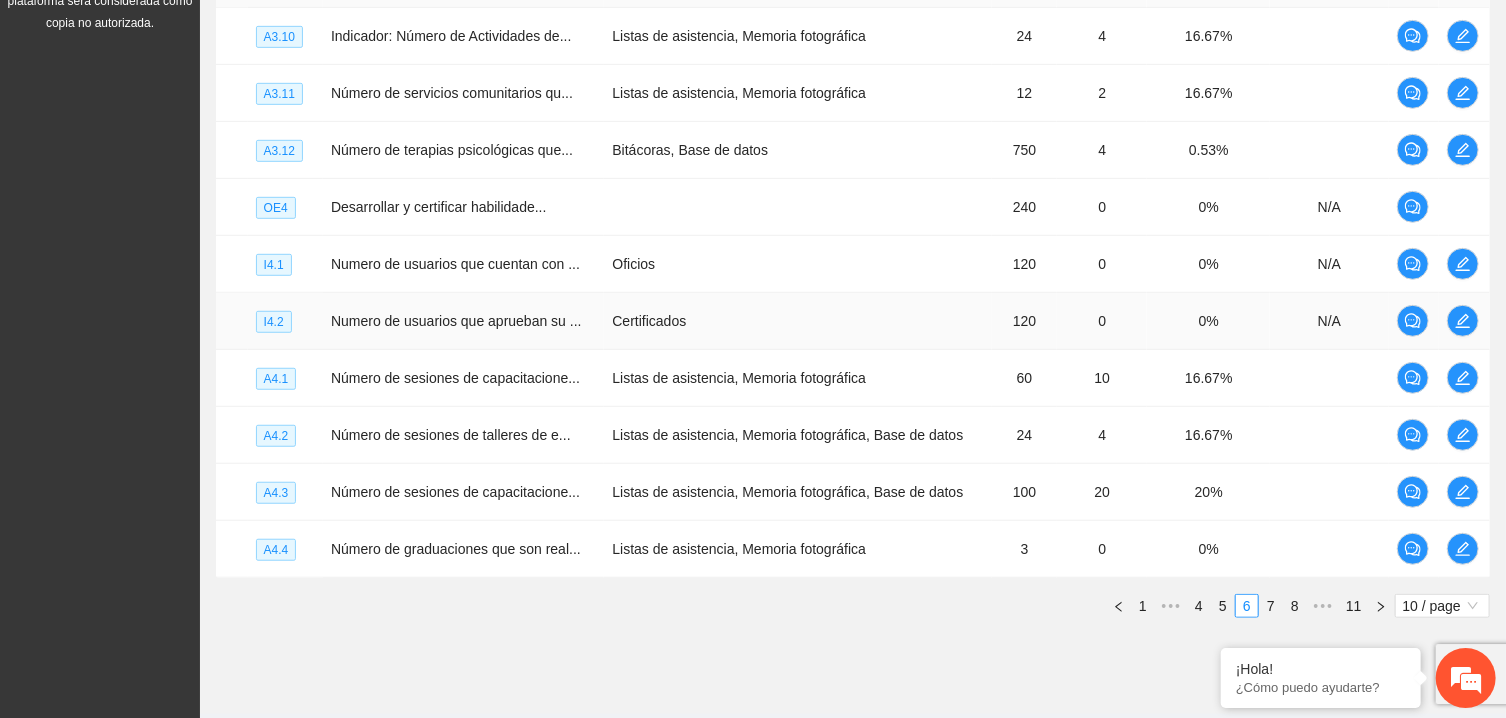 scroll, scrollTop: 589, scrollLeft: 0, axis: vertical 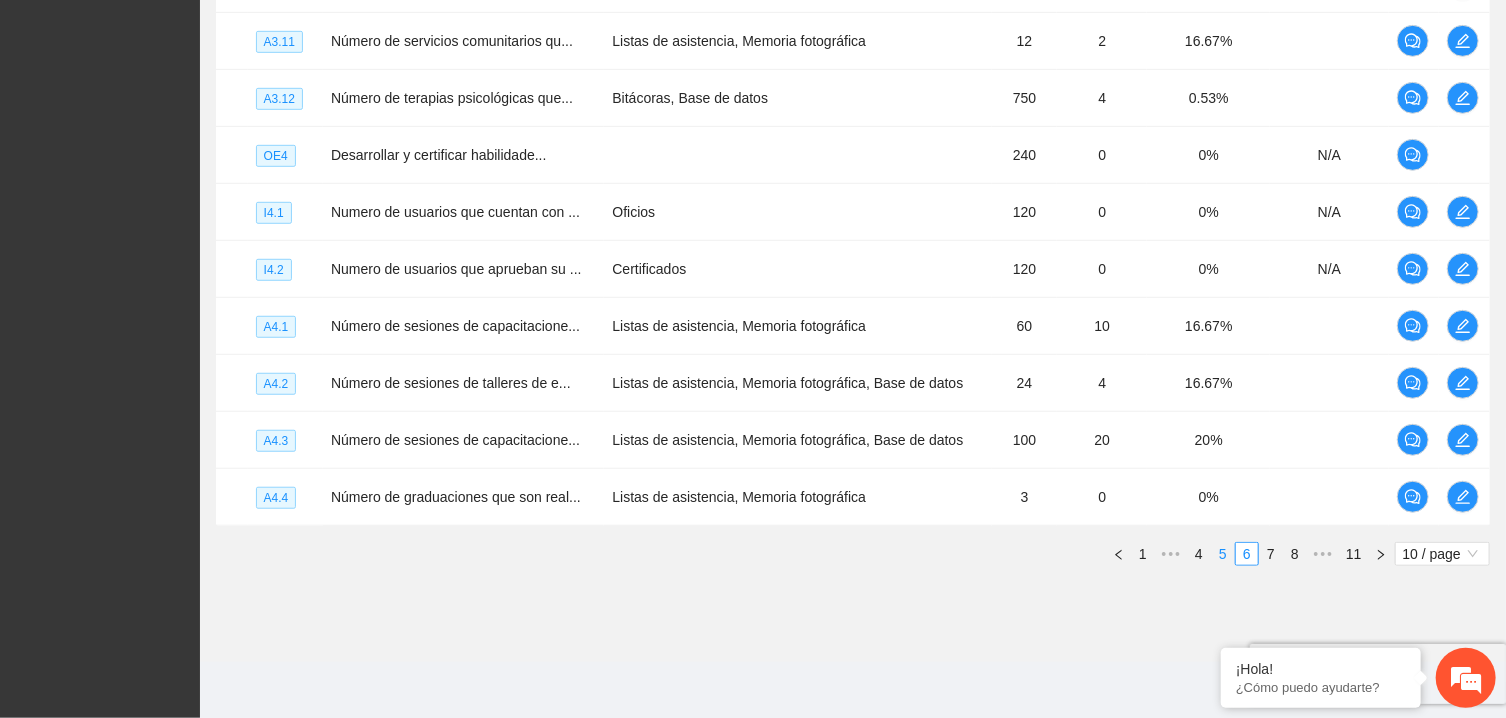 click on "5" at bounding box center (1223, 554) 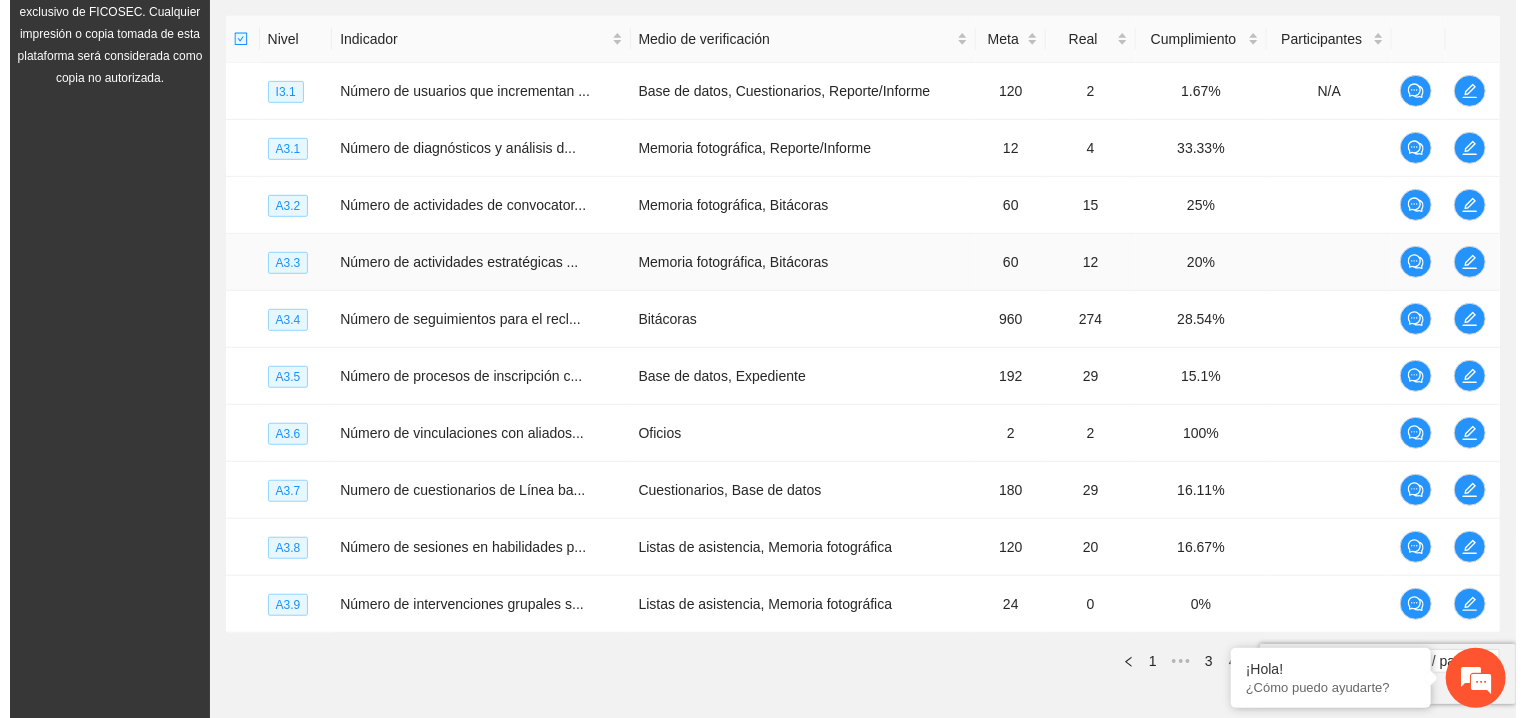 scroll, scrollTop: 589, scrollLeft: 0, axis: vertical 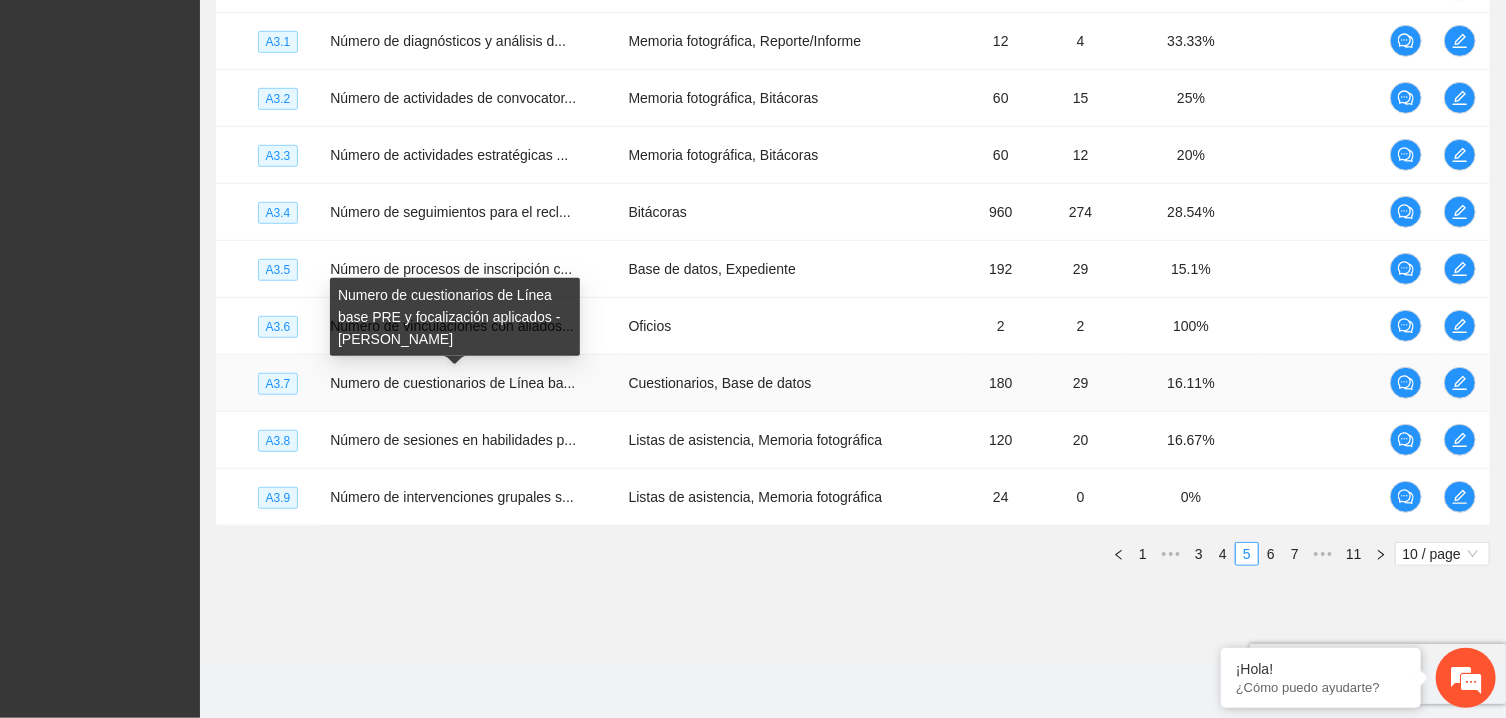 click on "Numero de cuestionarios de Línea ba..." at bounding box center (452, 383) 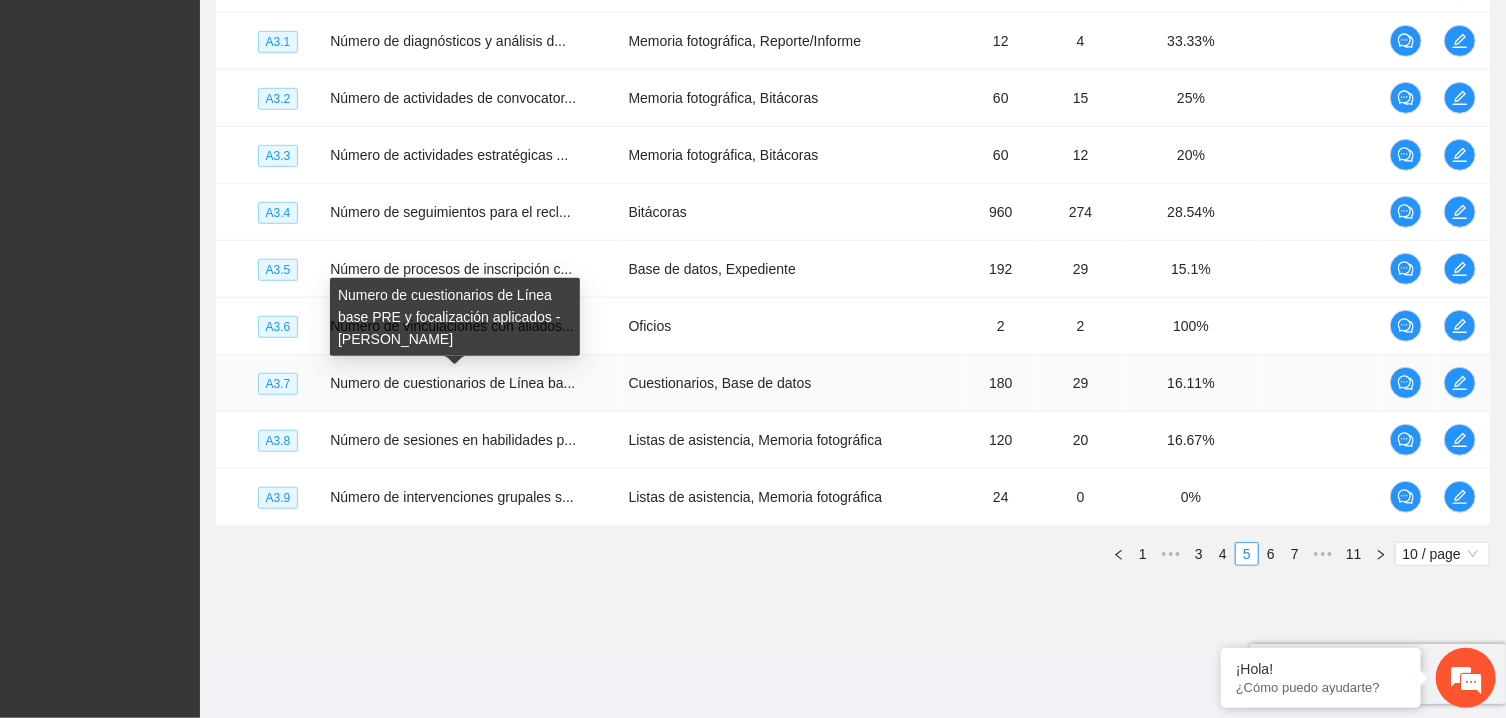 click on "Numero de cuestionarios de Línea ba..." at bounding box center [452, 383] 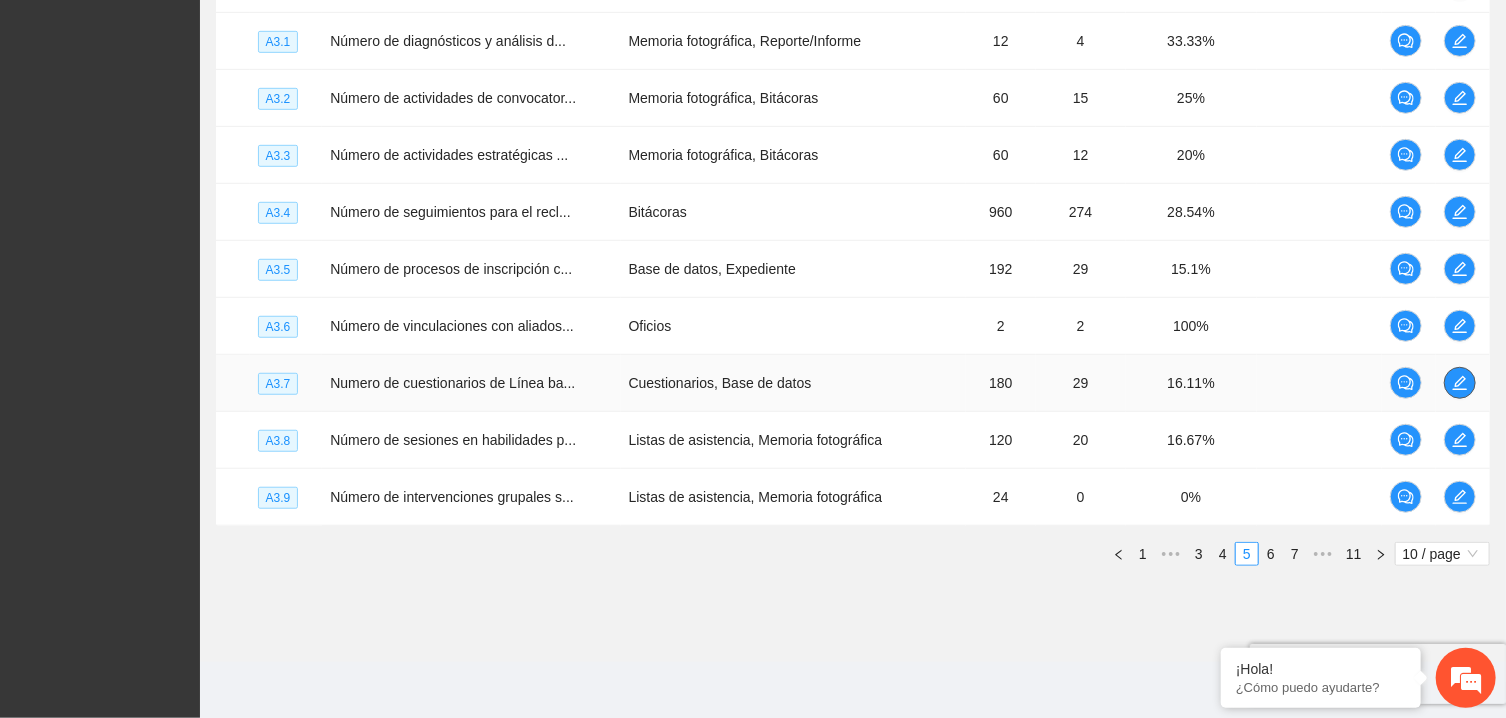 click 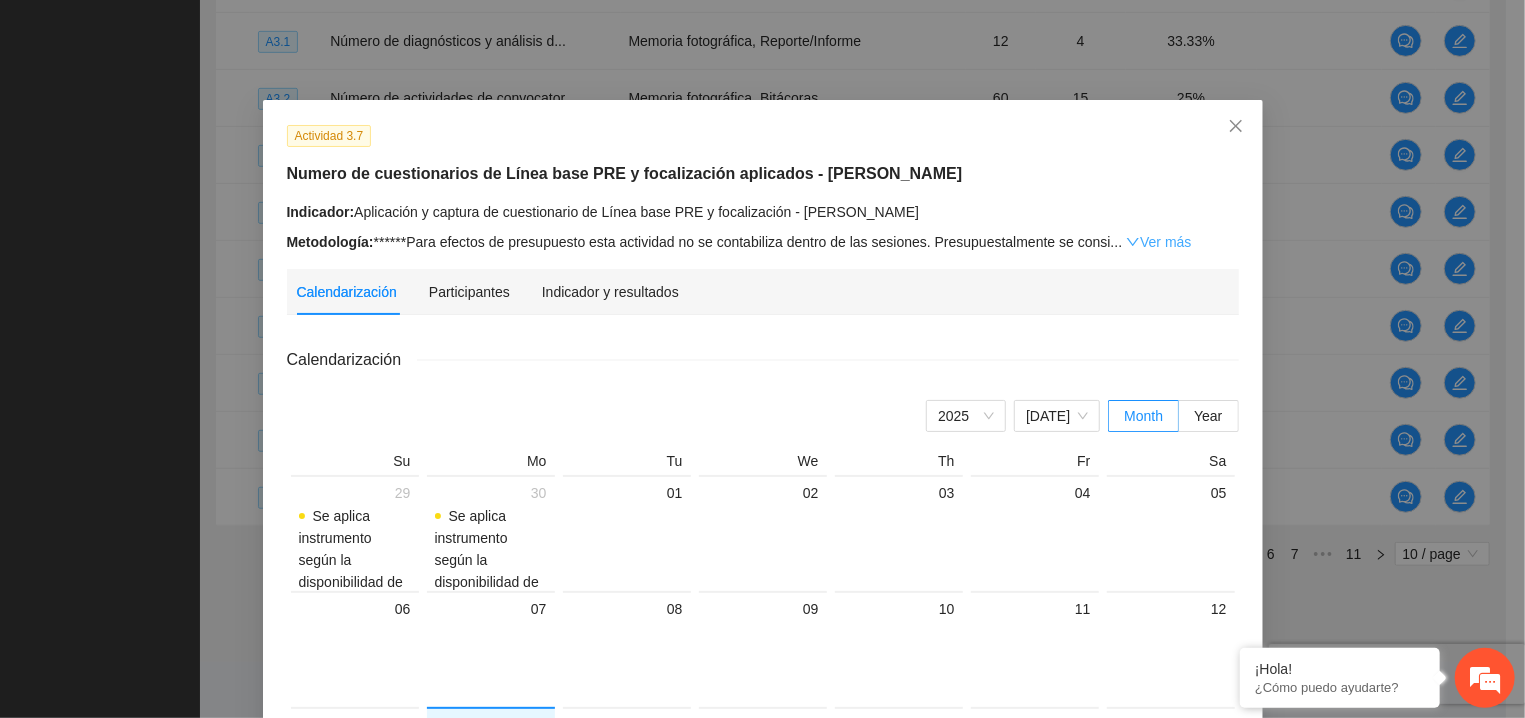 click on "Ver más" at bounding box center [1158, 242] 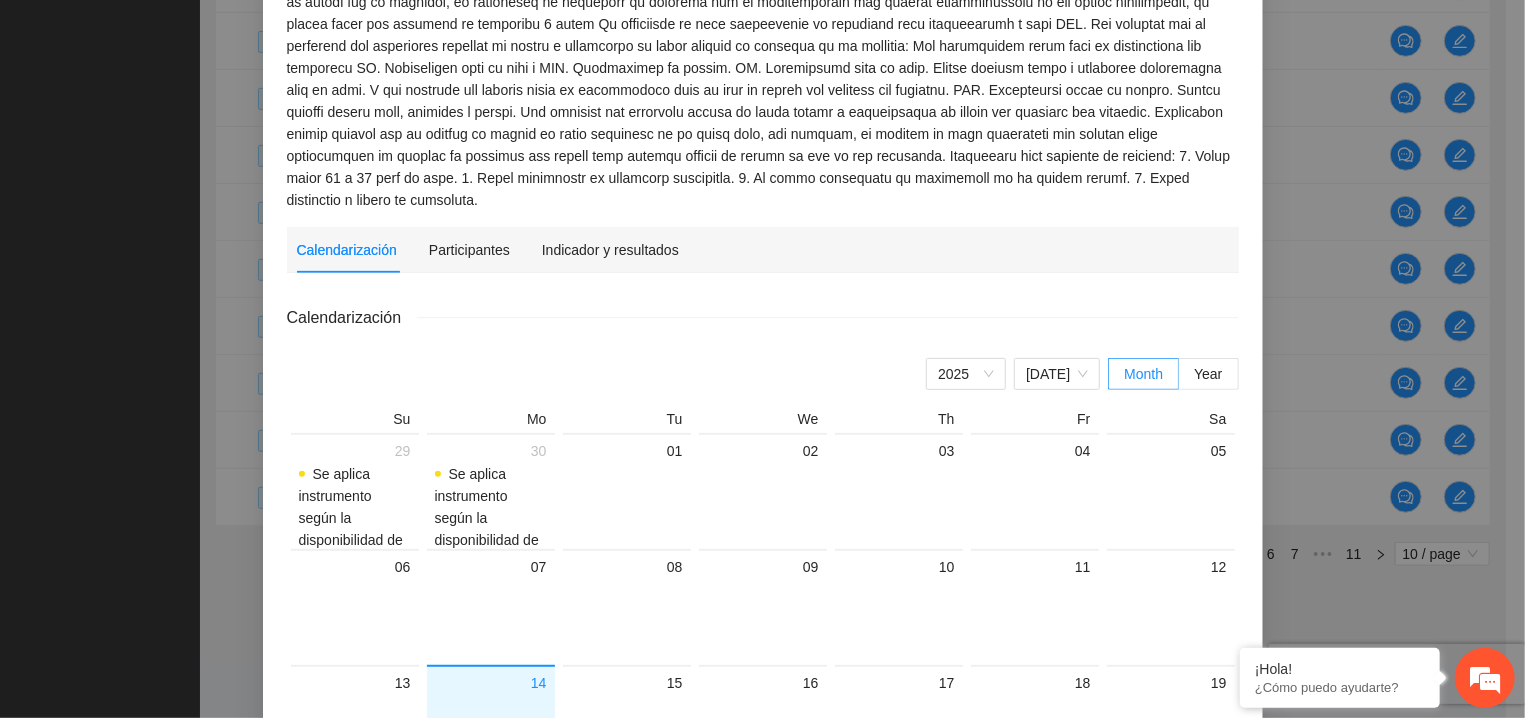 scroll, scrollTop: 342, scrollLeft: 0, axis: vertical 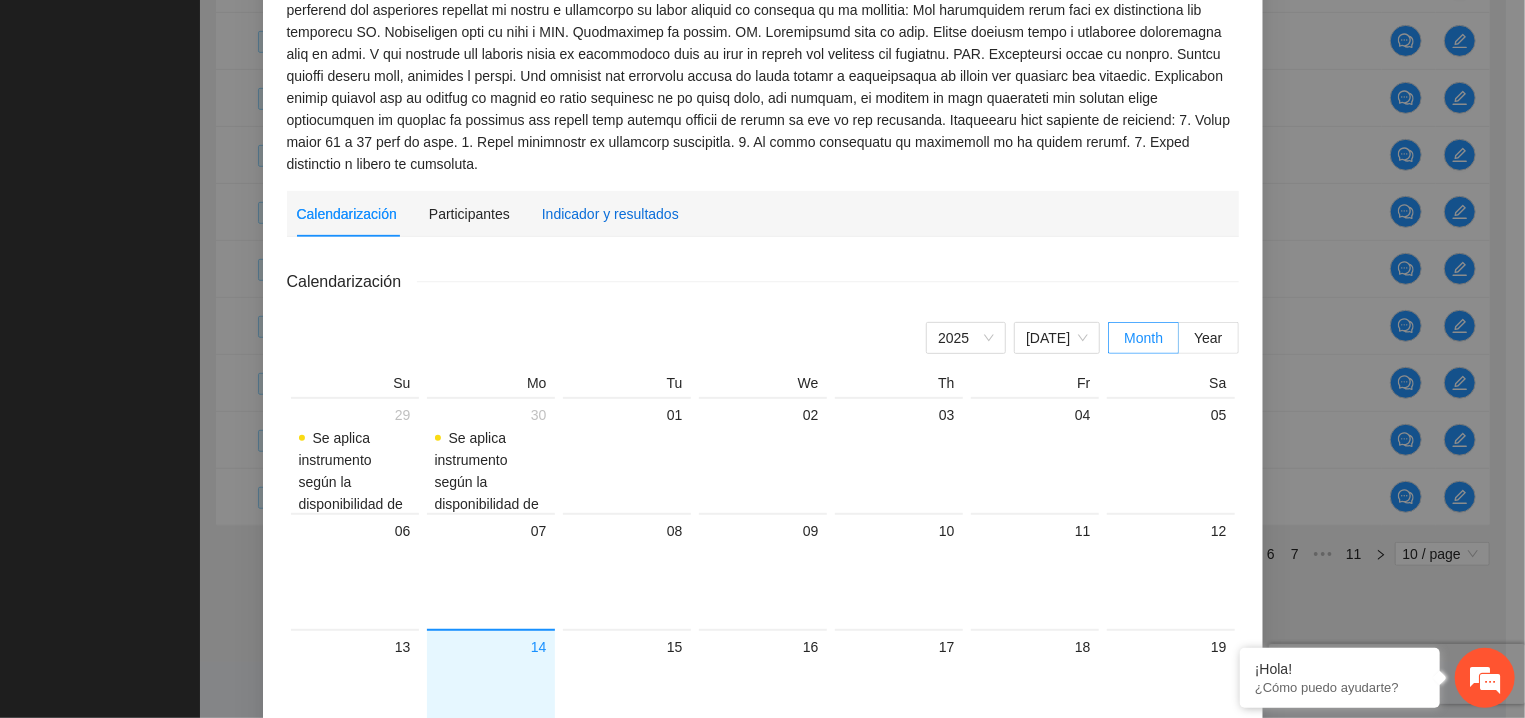 click on "Indicador y resultados" at bounding box center (610, 214) 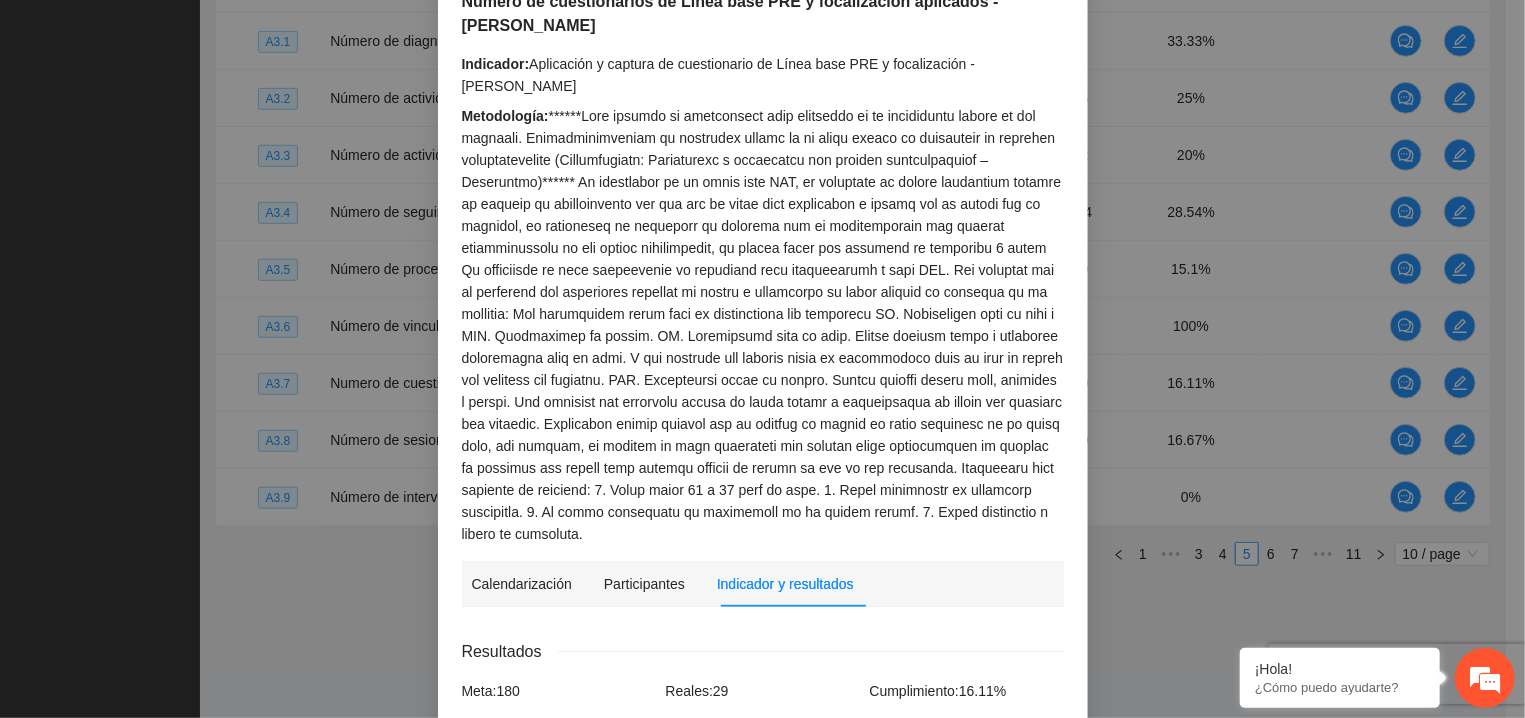 scroll, scrollTop: 39, scrollLeft: 0, axis: vertical 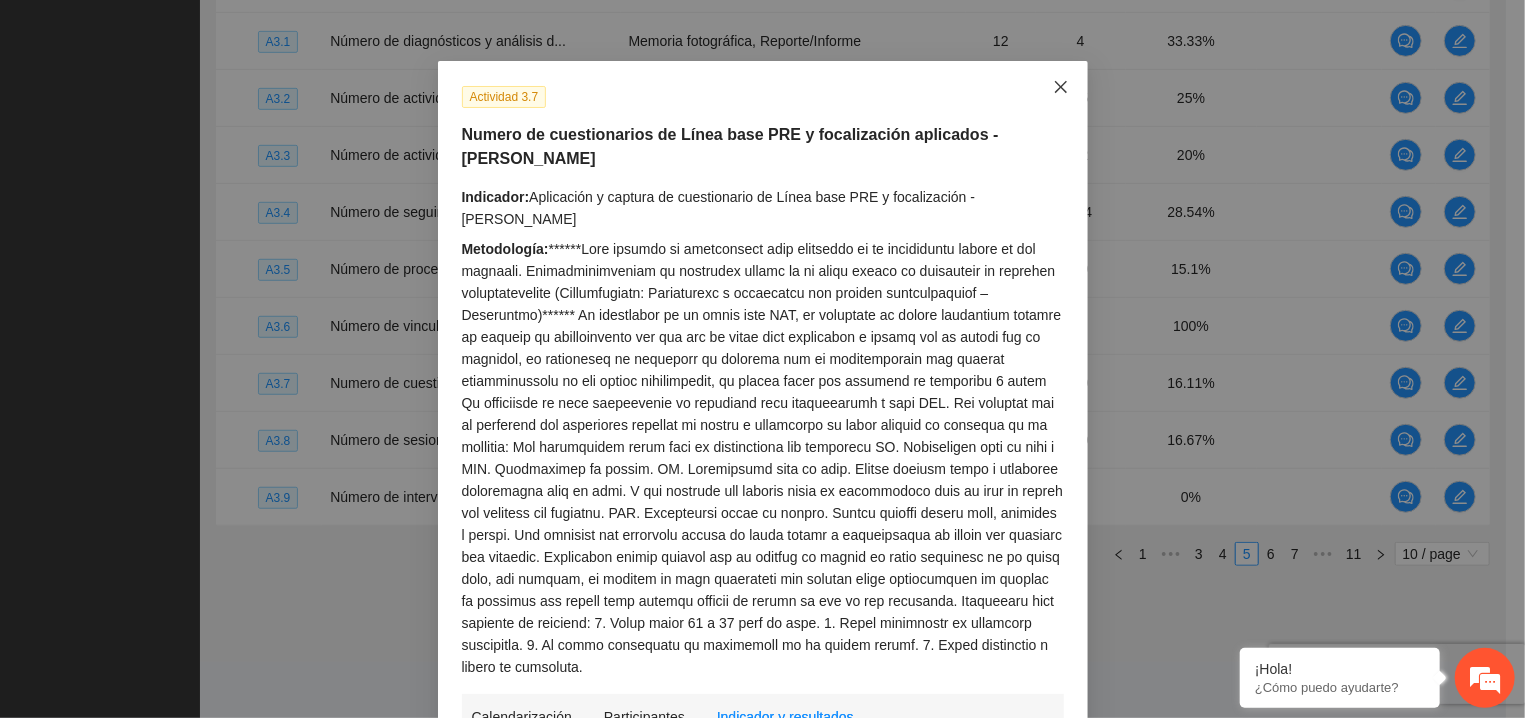 click 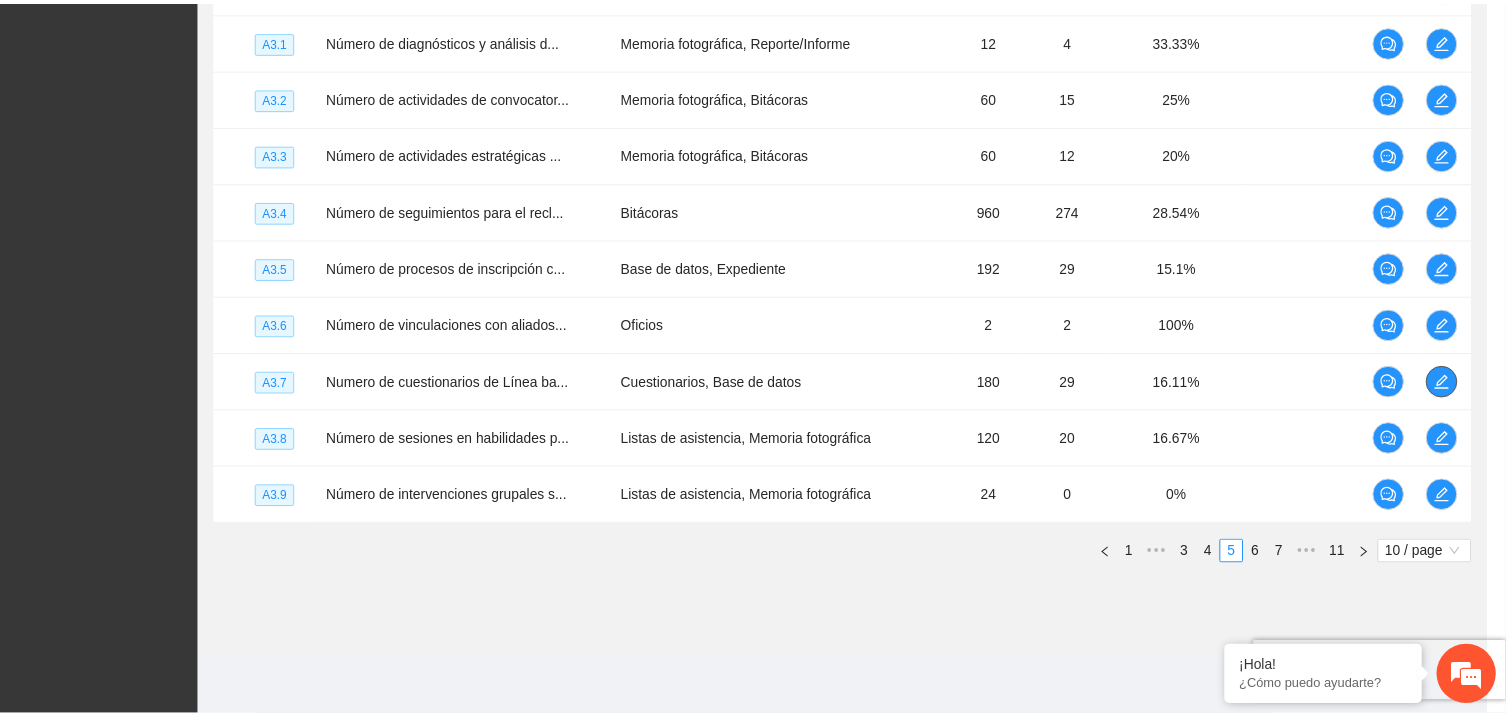 scroll, scrollTop: 0, scrollLeft: 0, axis: both 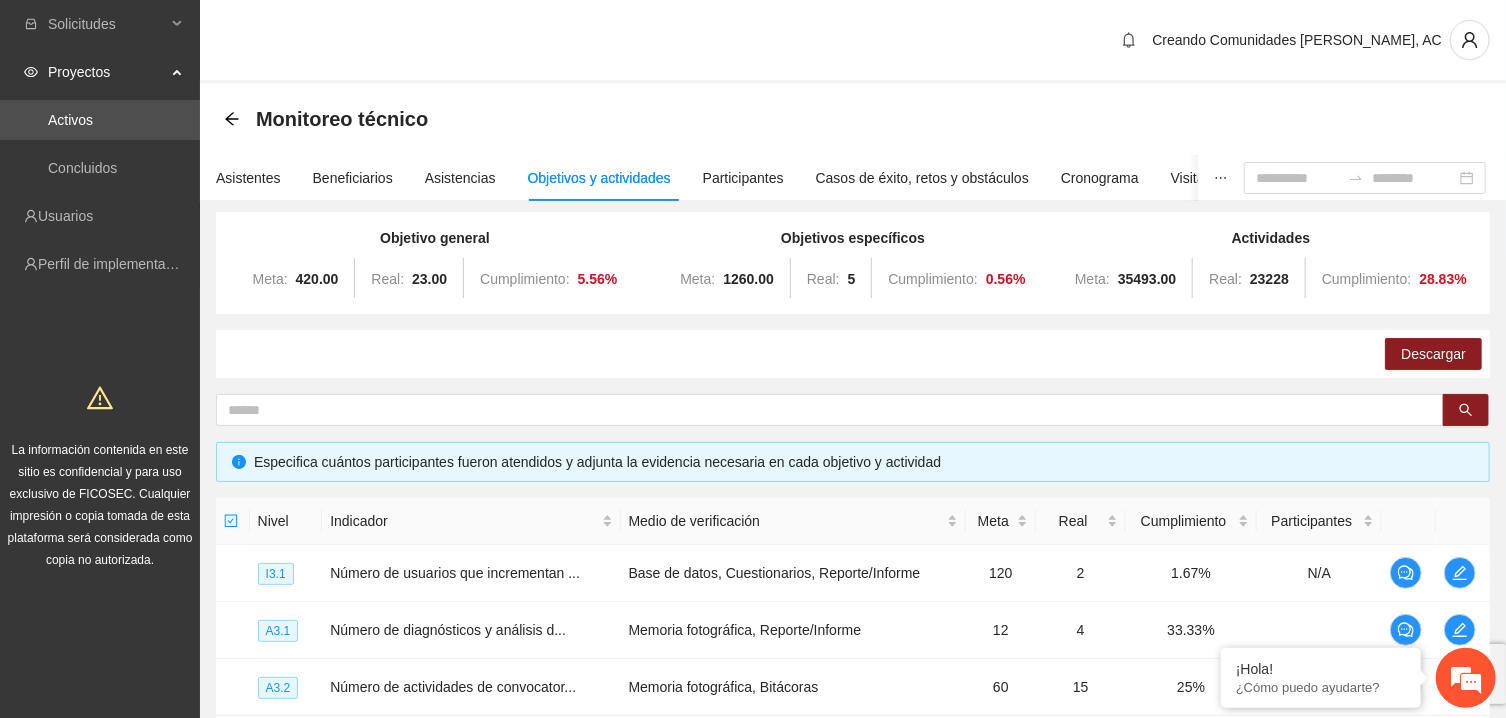 click on "Proyectos" at bounding box center [107, 72] 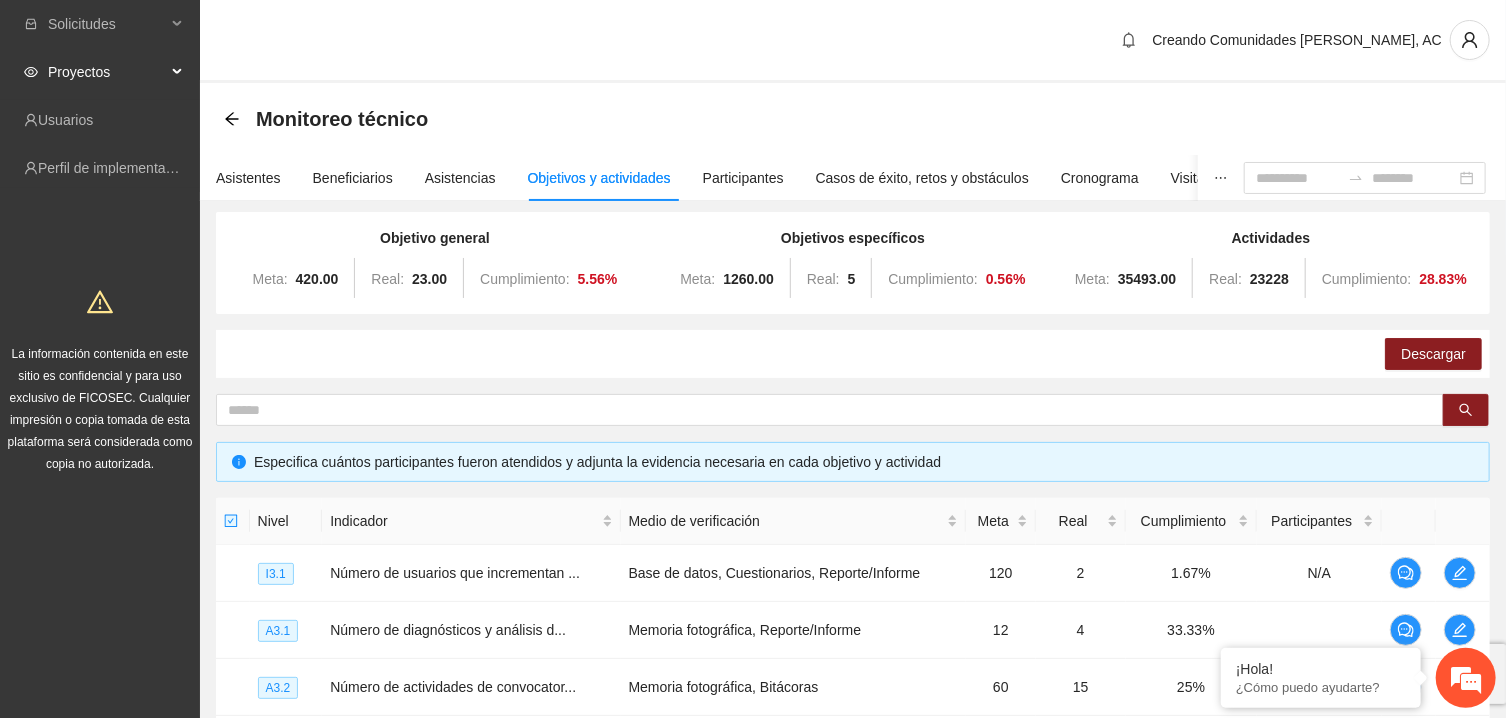 click on "Proyectos" at bounding box center (107, 72) 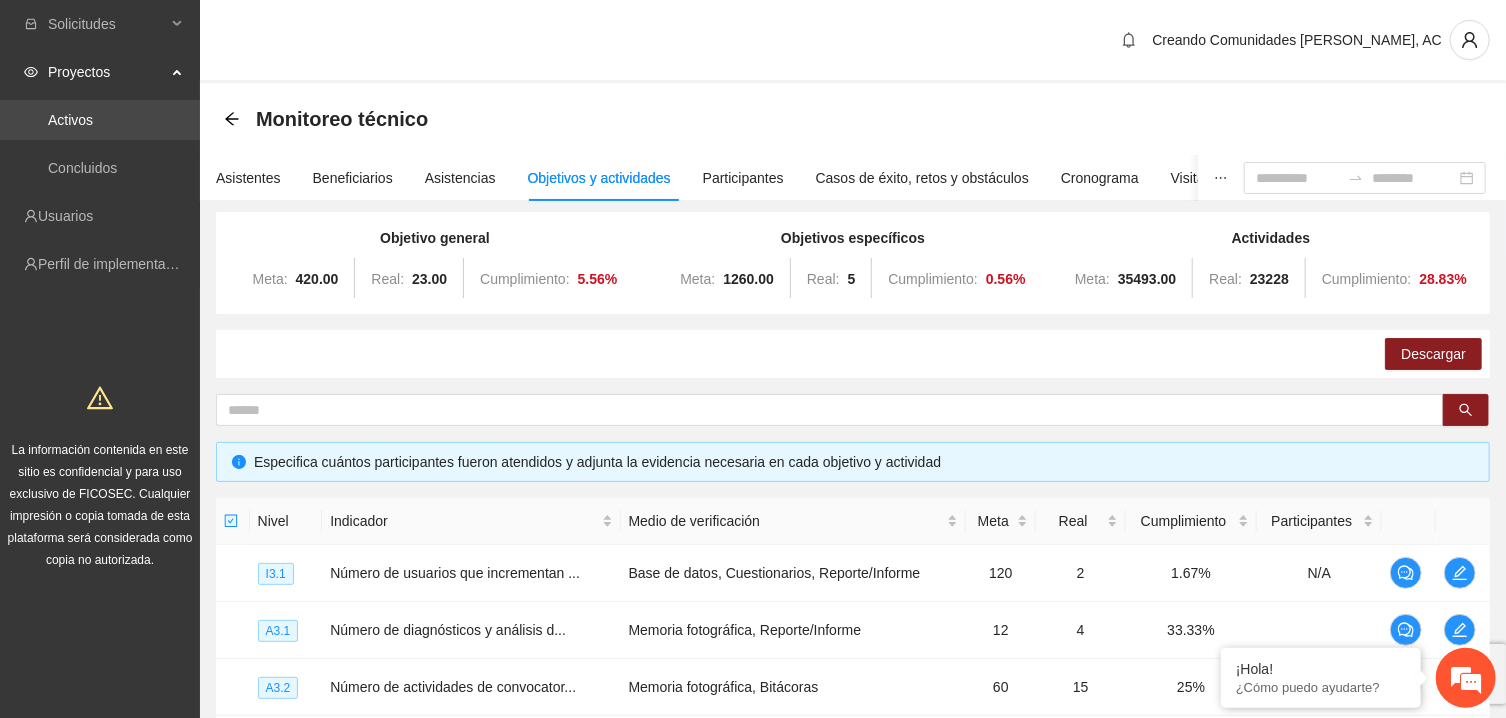 click on "Activos" at bounding box center (70, 120) 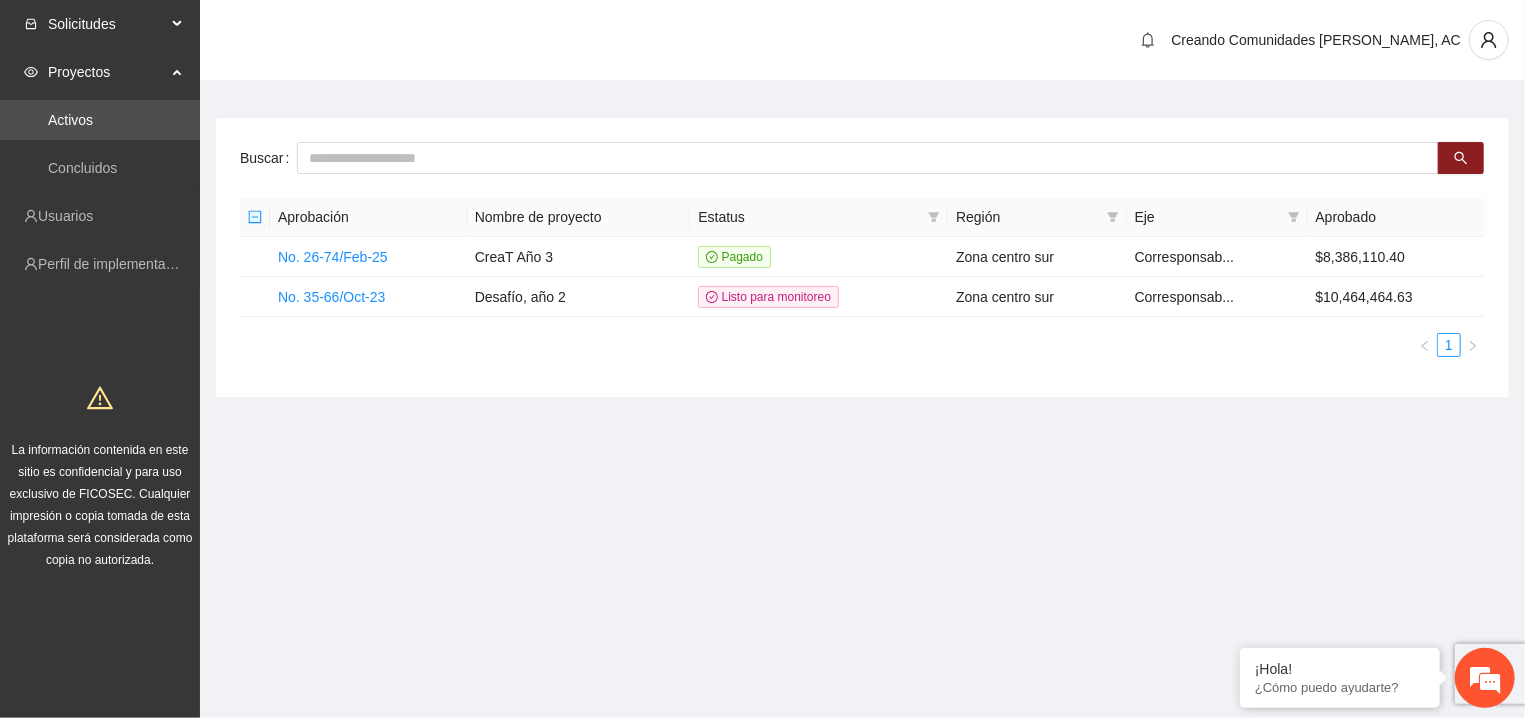 click on "Solicitudes" at bounding box center [107, 24] 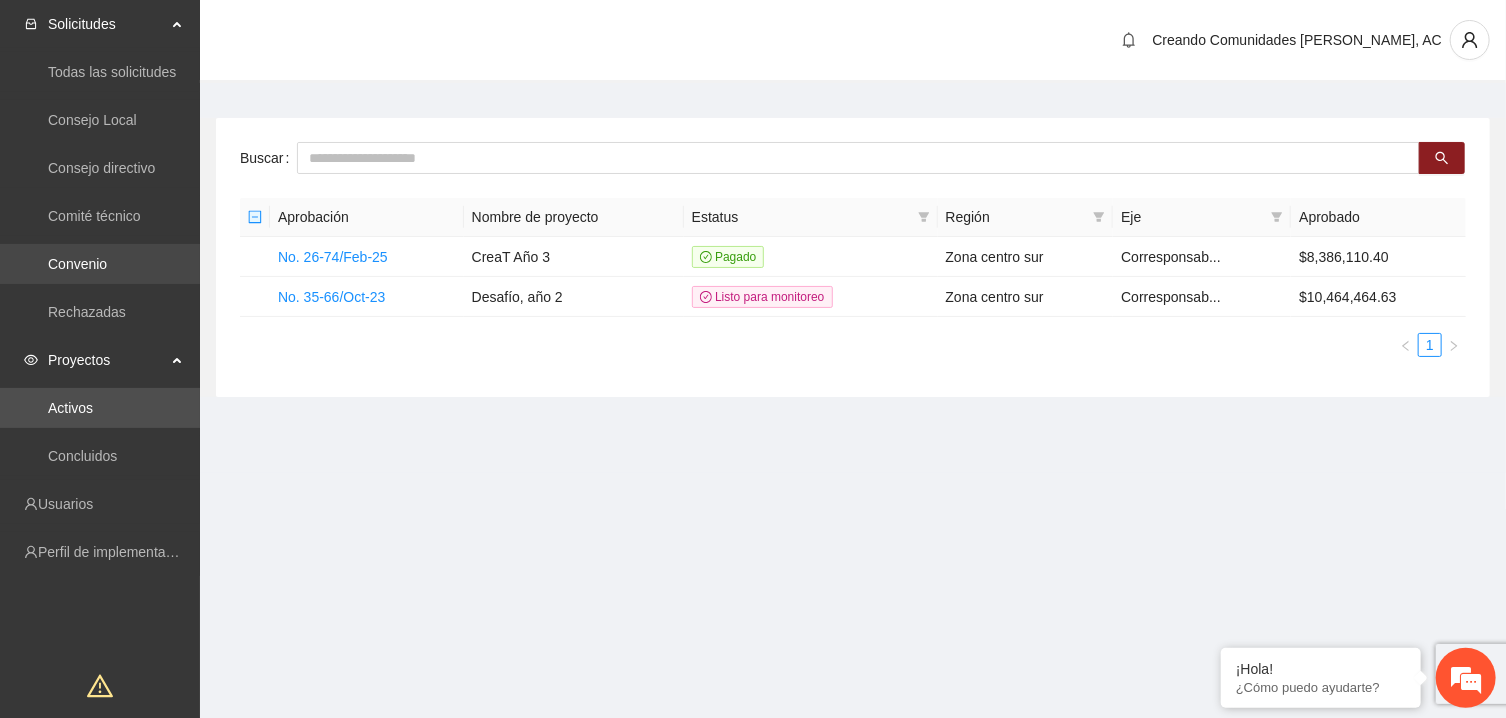 click on "Convenio" at bounding box center (77, 264) 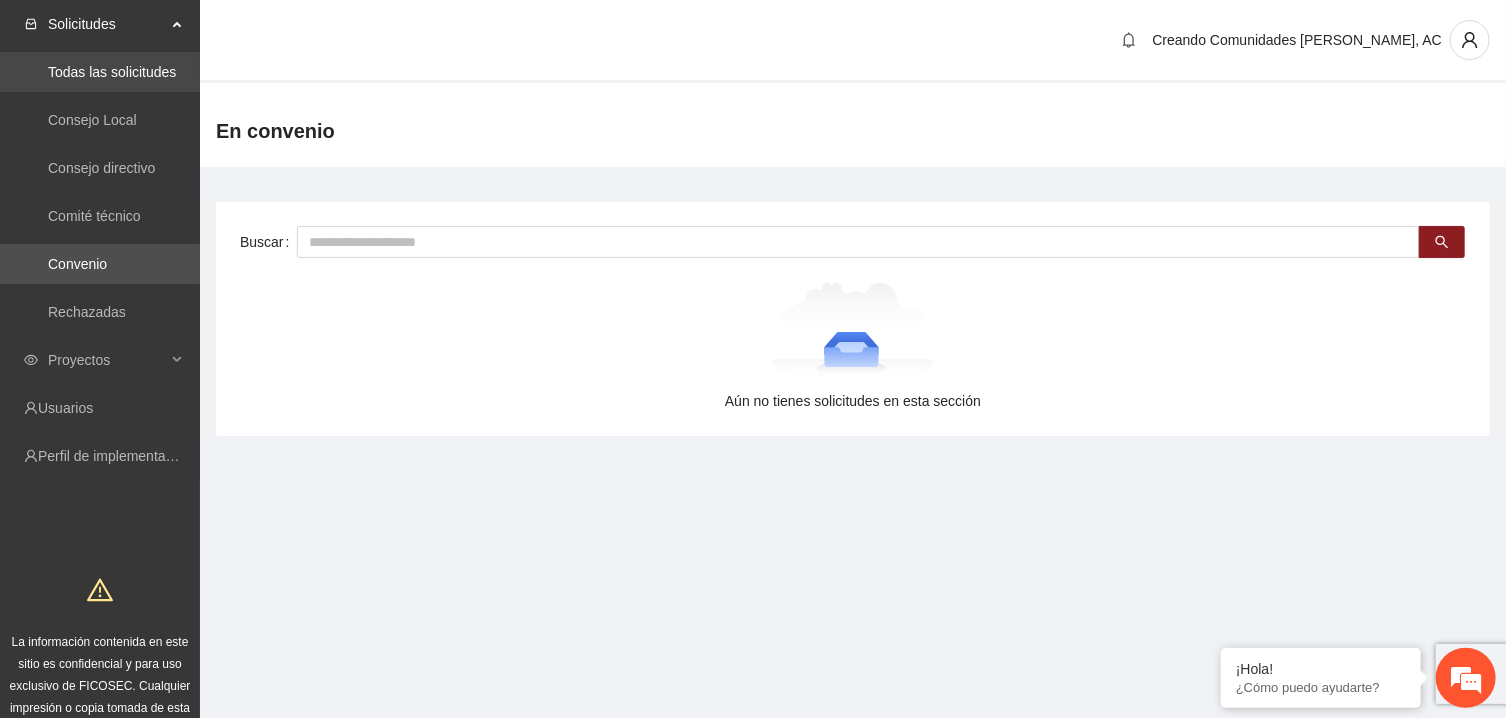 click on "Todas las solicitudes" at bounding box center (112, 72) 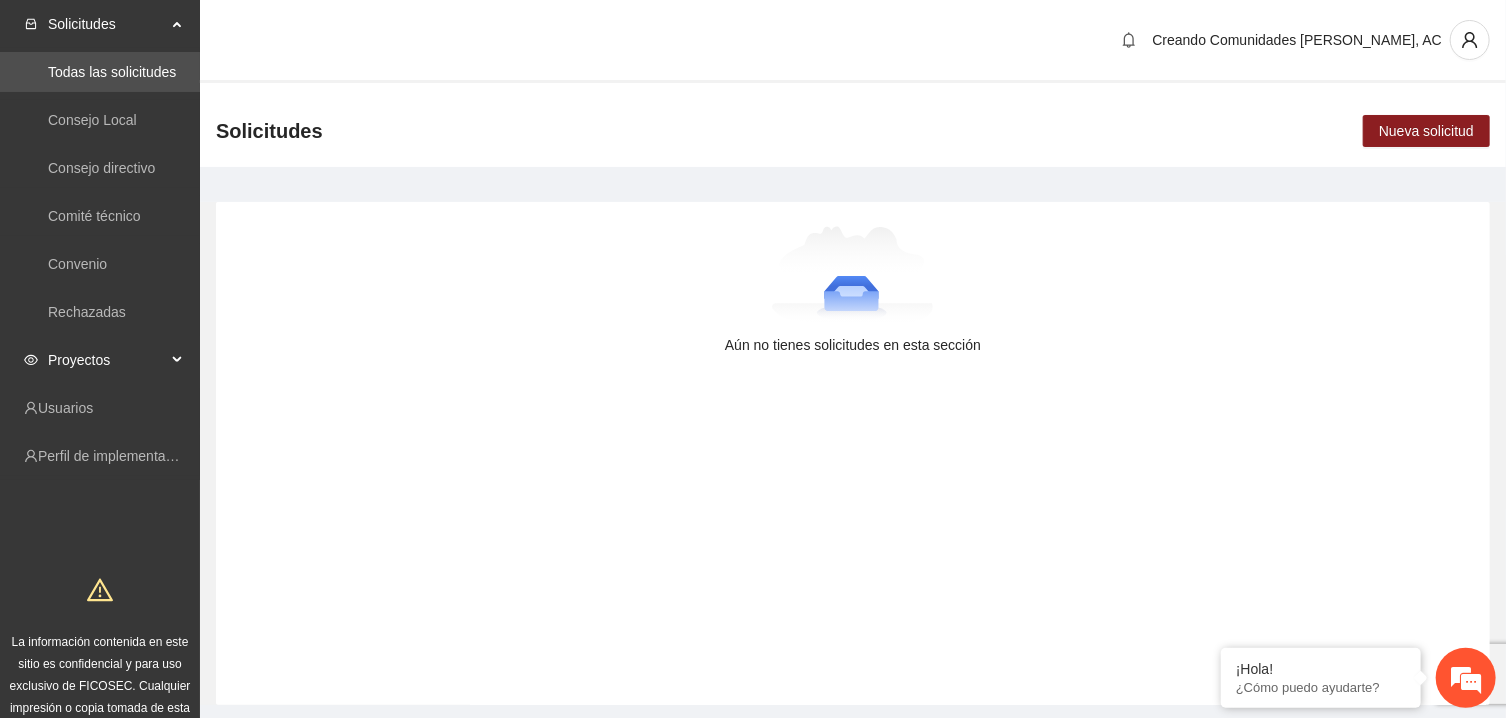 click on "Proyectos" at bounding box center (107, 360) 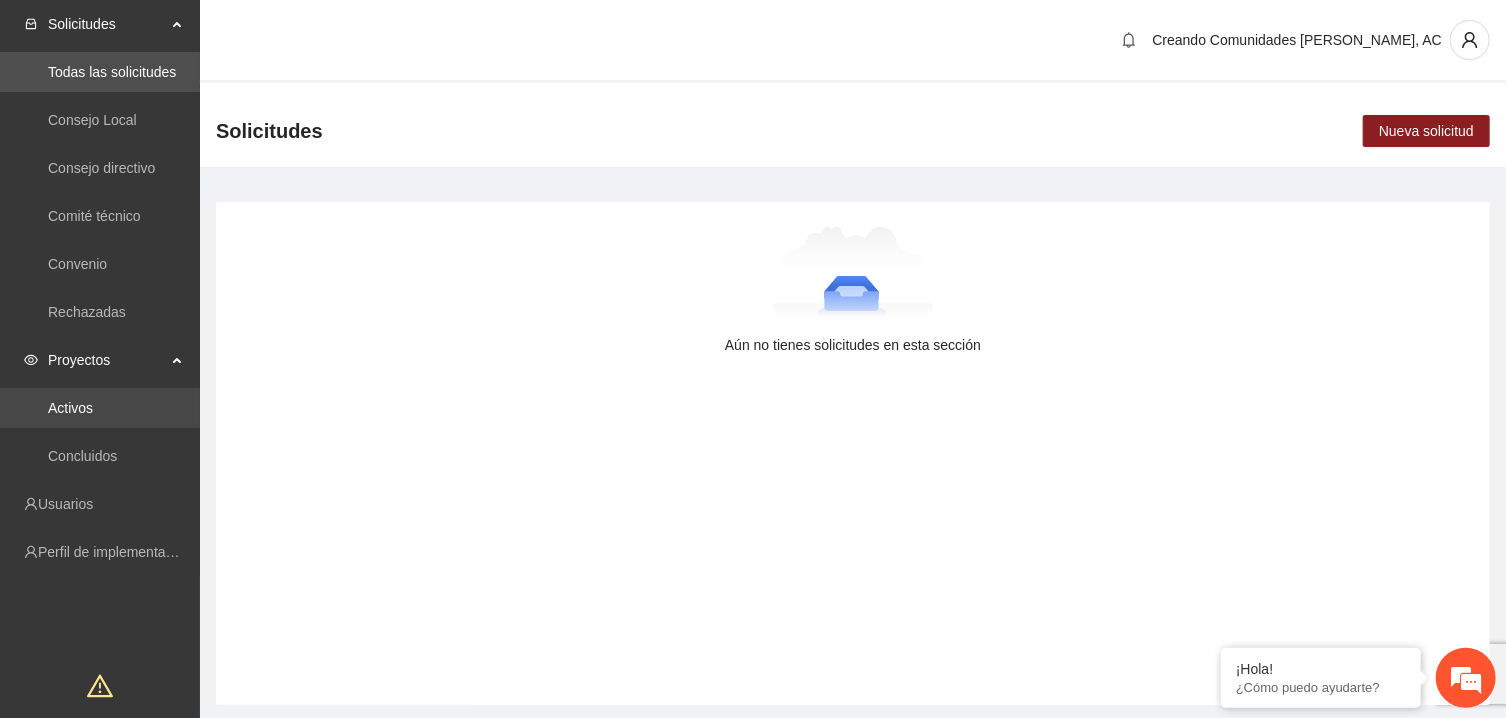 click on "Activos" at bounding box center [70, 408] 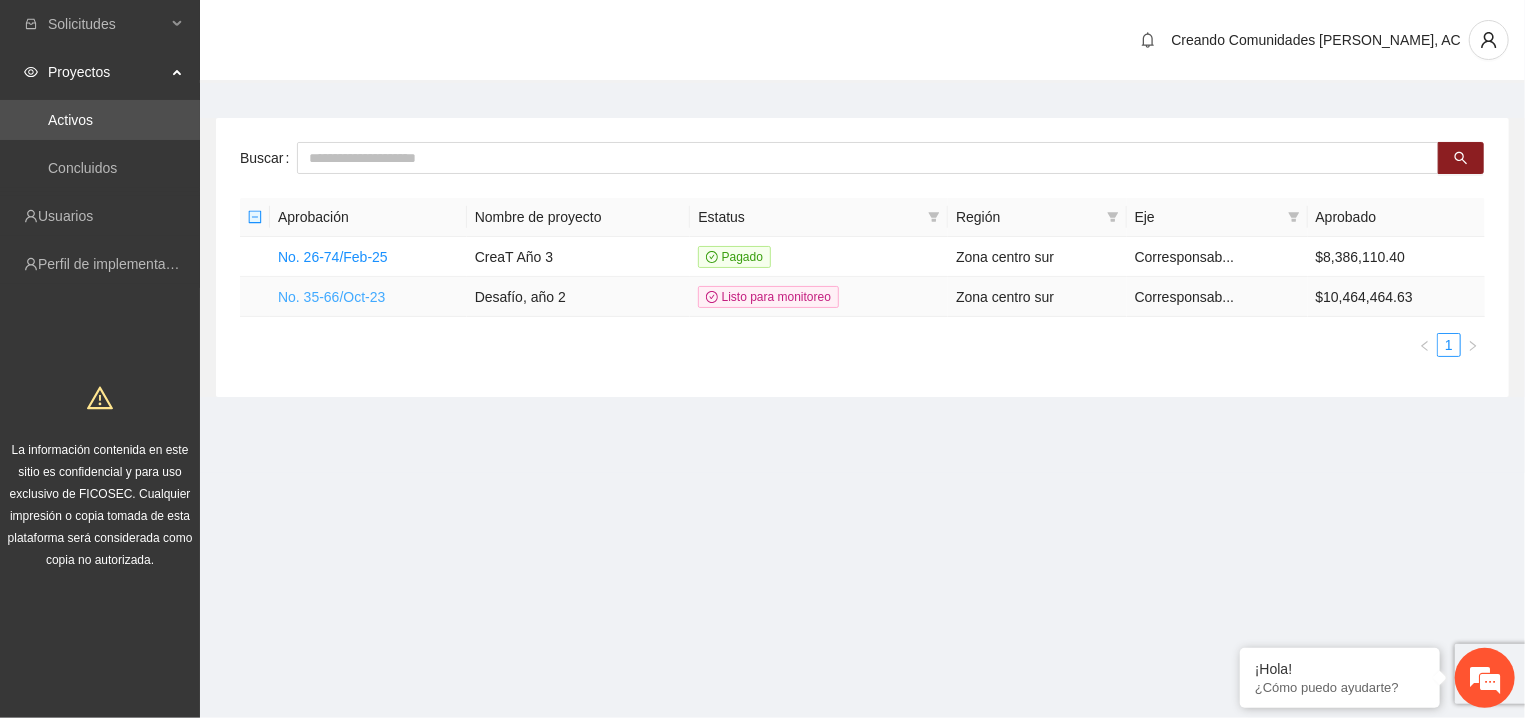 click on "No. 35-66/Oct-23" at bounding box center (331, 297) 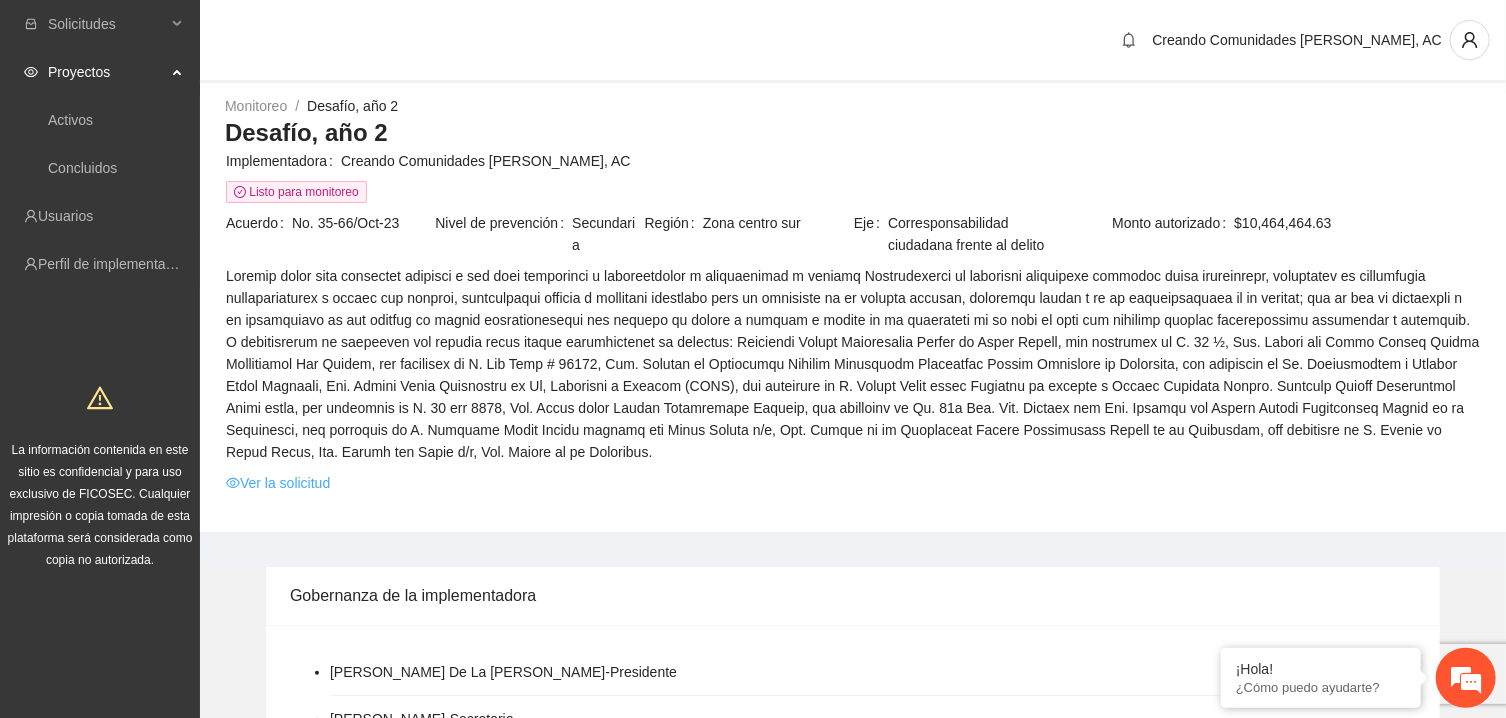 click on "Ver la solicitud" at bounding box center [278, 483] 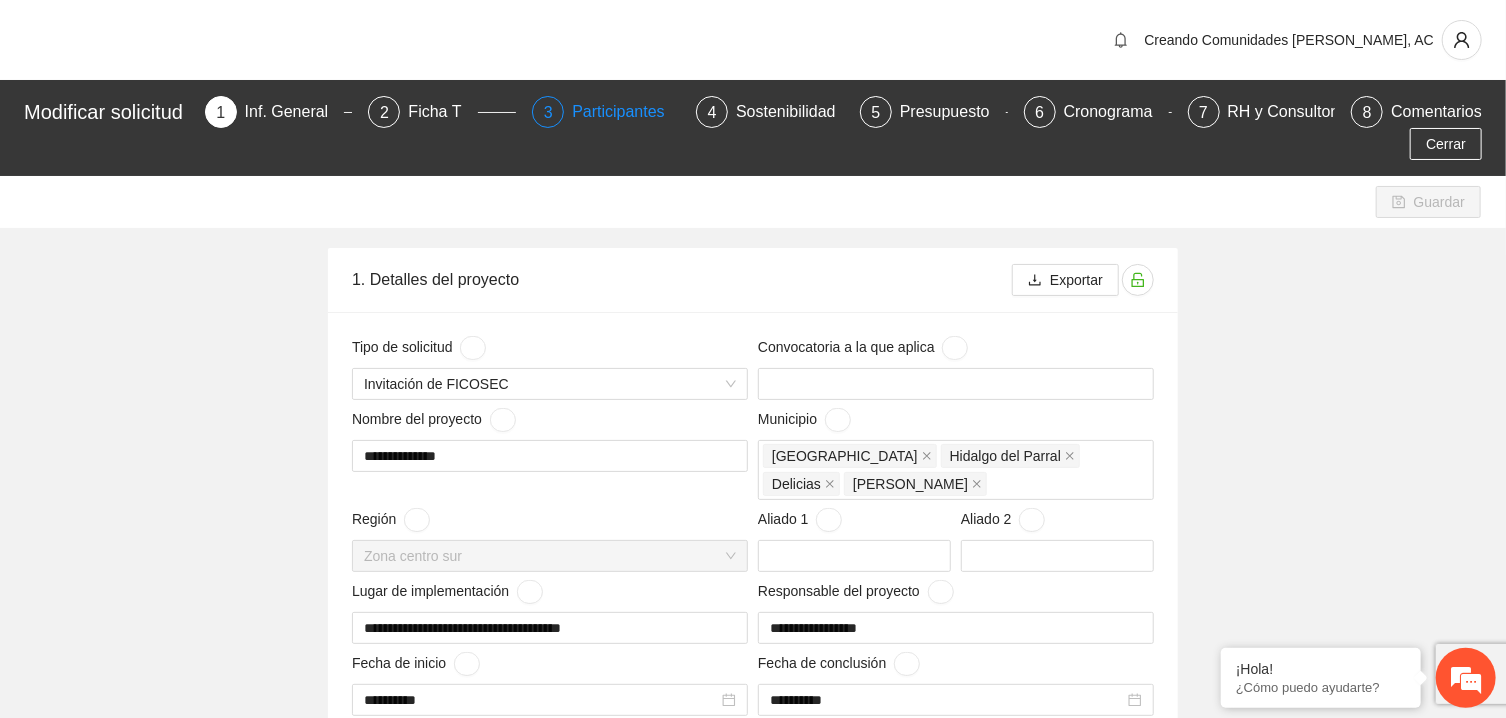 type 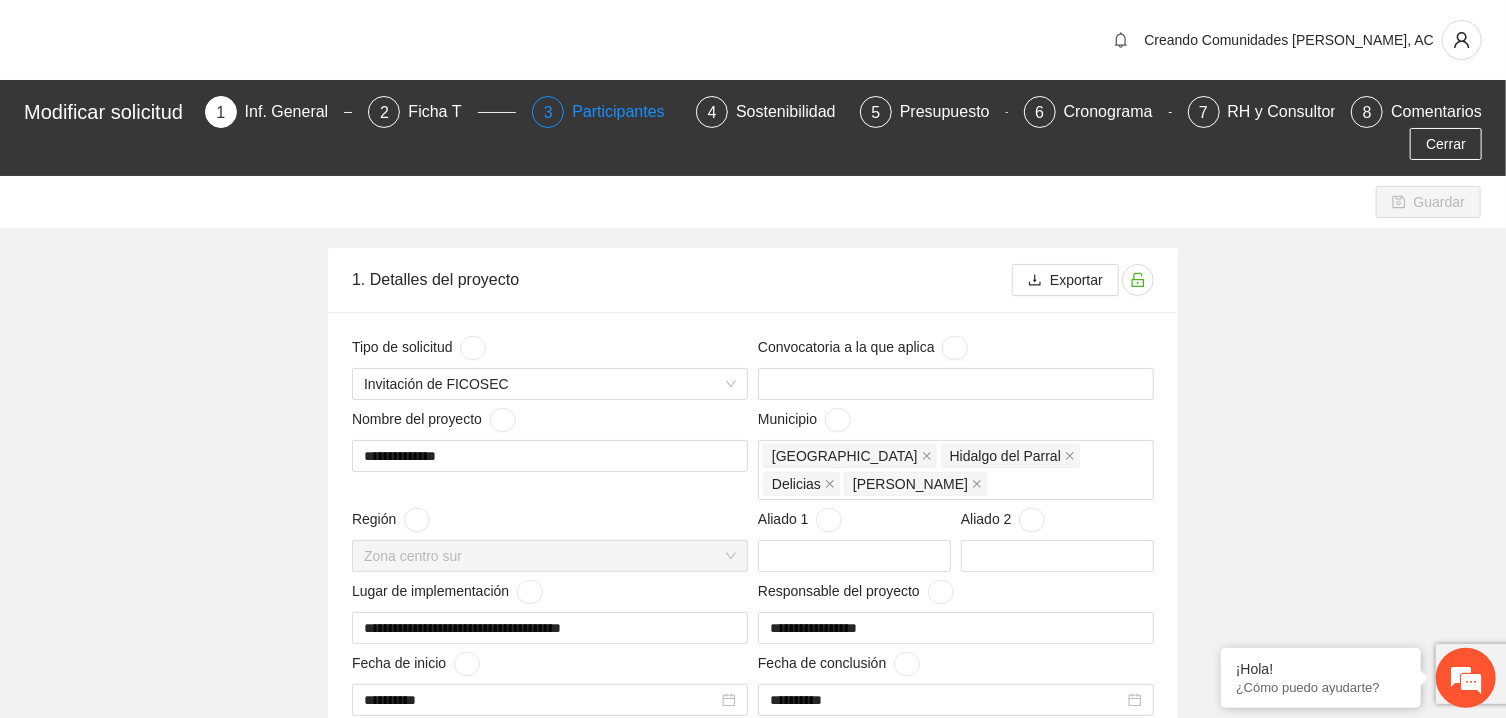 type on "**********" 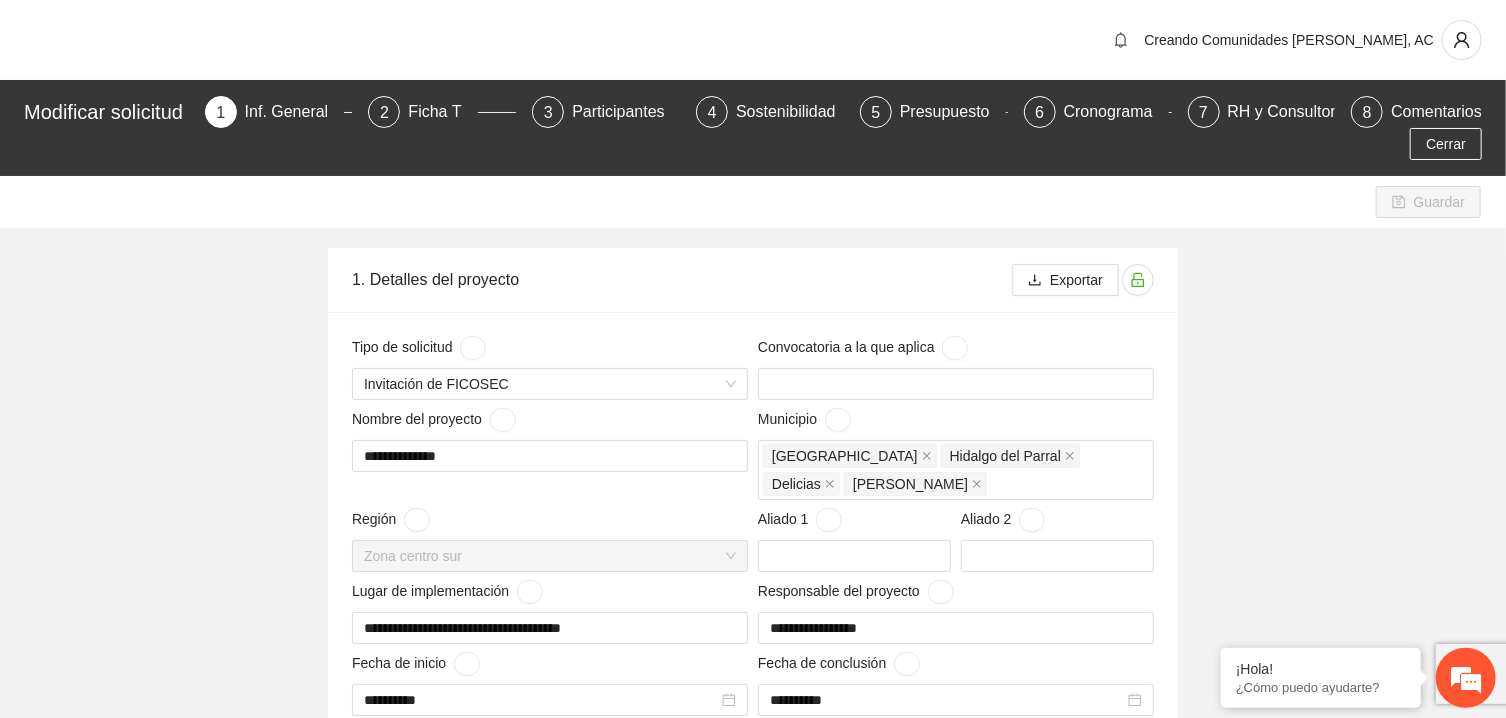 click on "Ficha T" at bounding box center [442, 112] 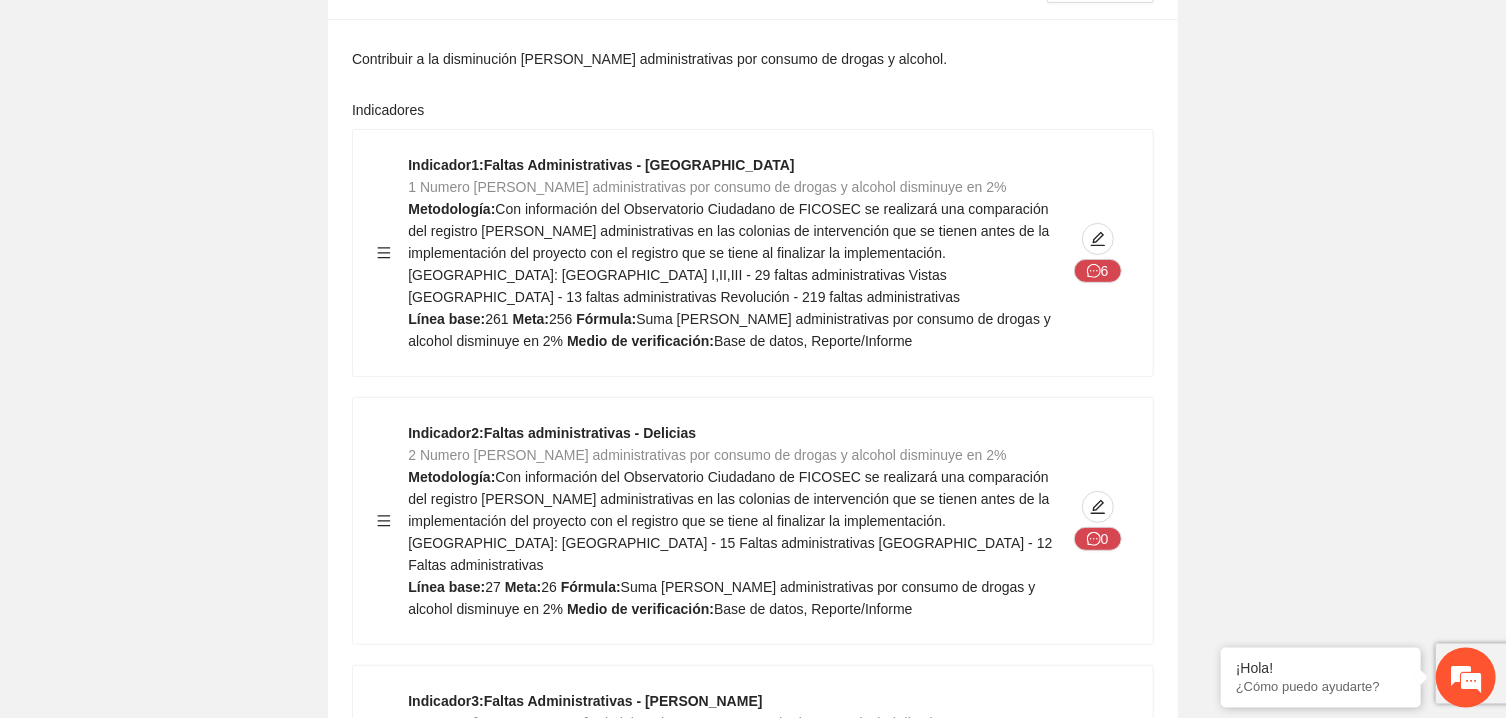 scroll, scrollTop: 0, scrollLeft: 0, axis: both 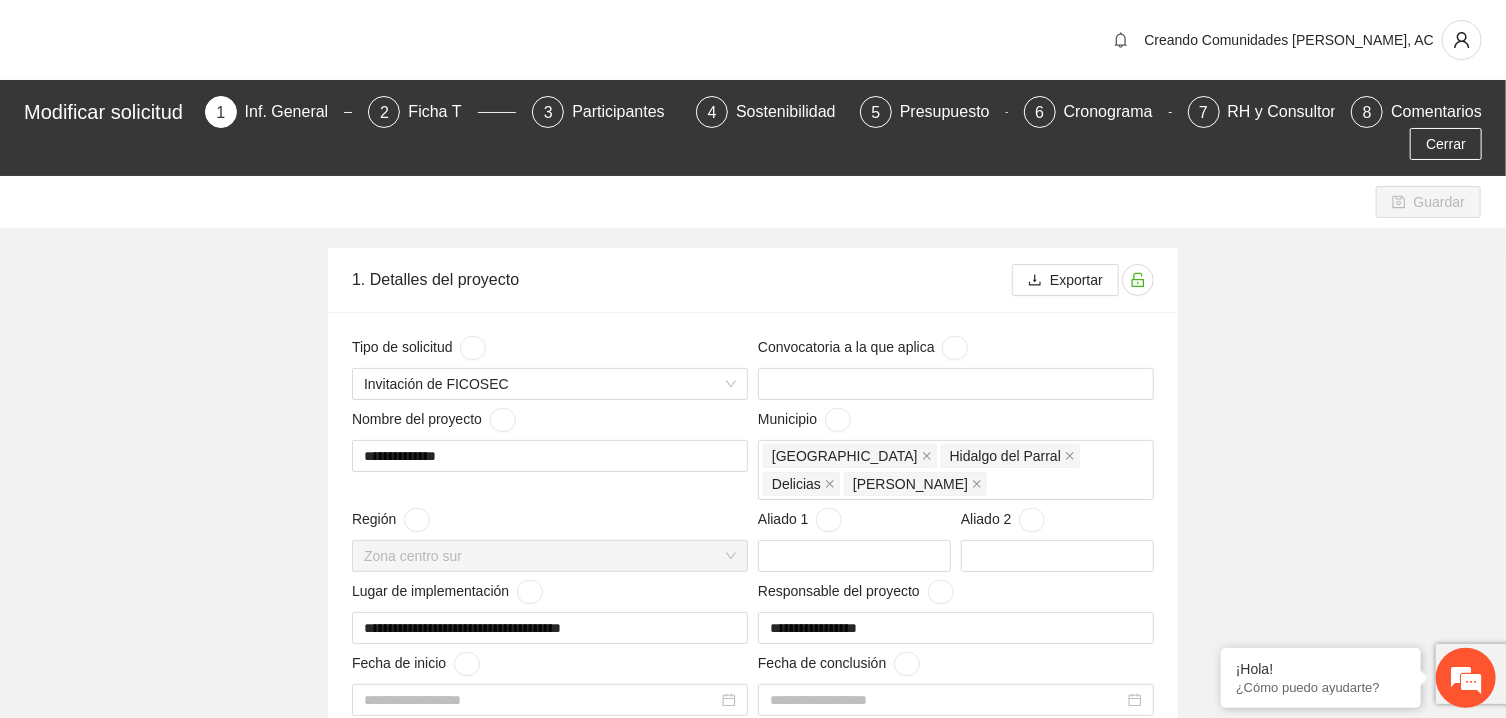 type 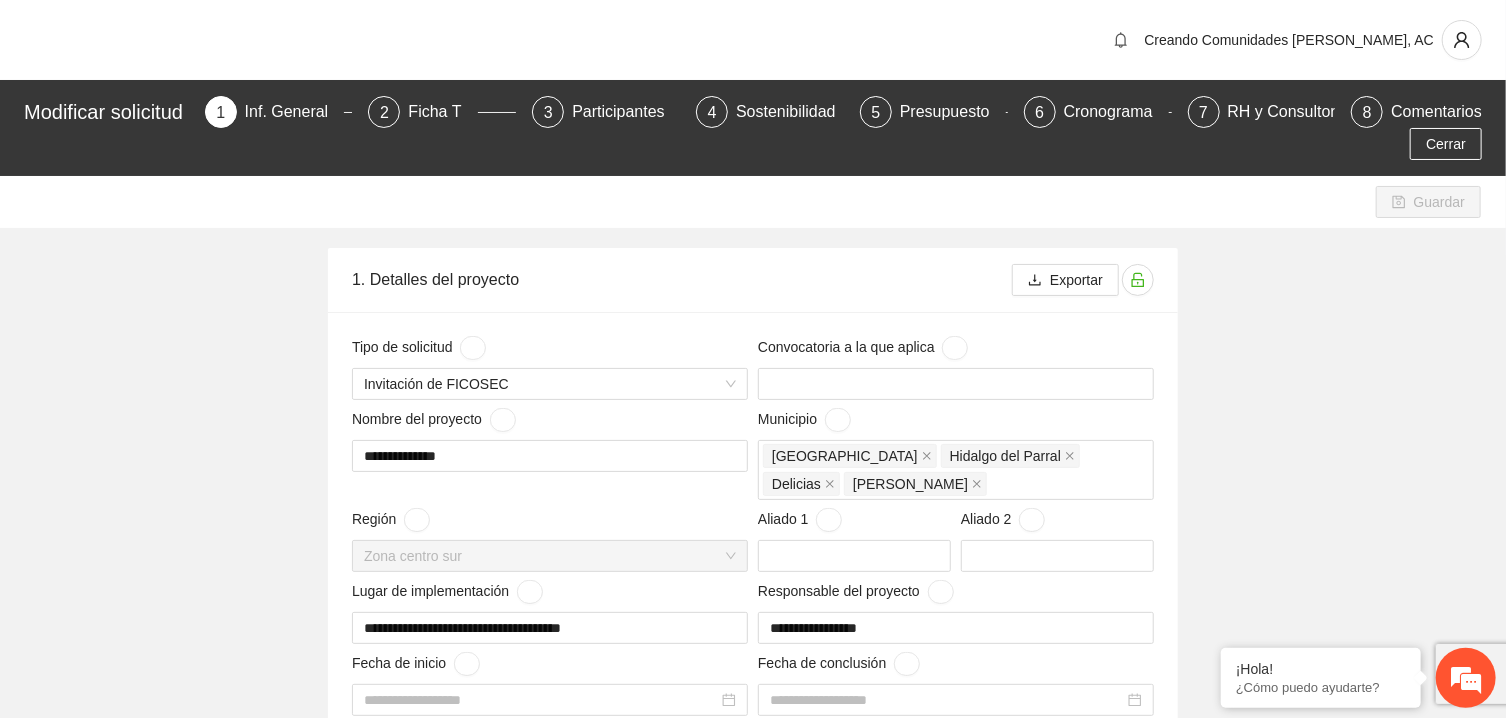 type on "**********" 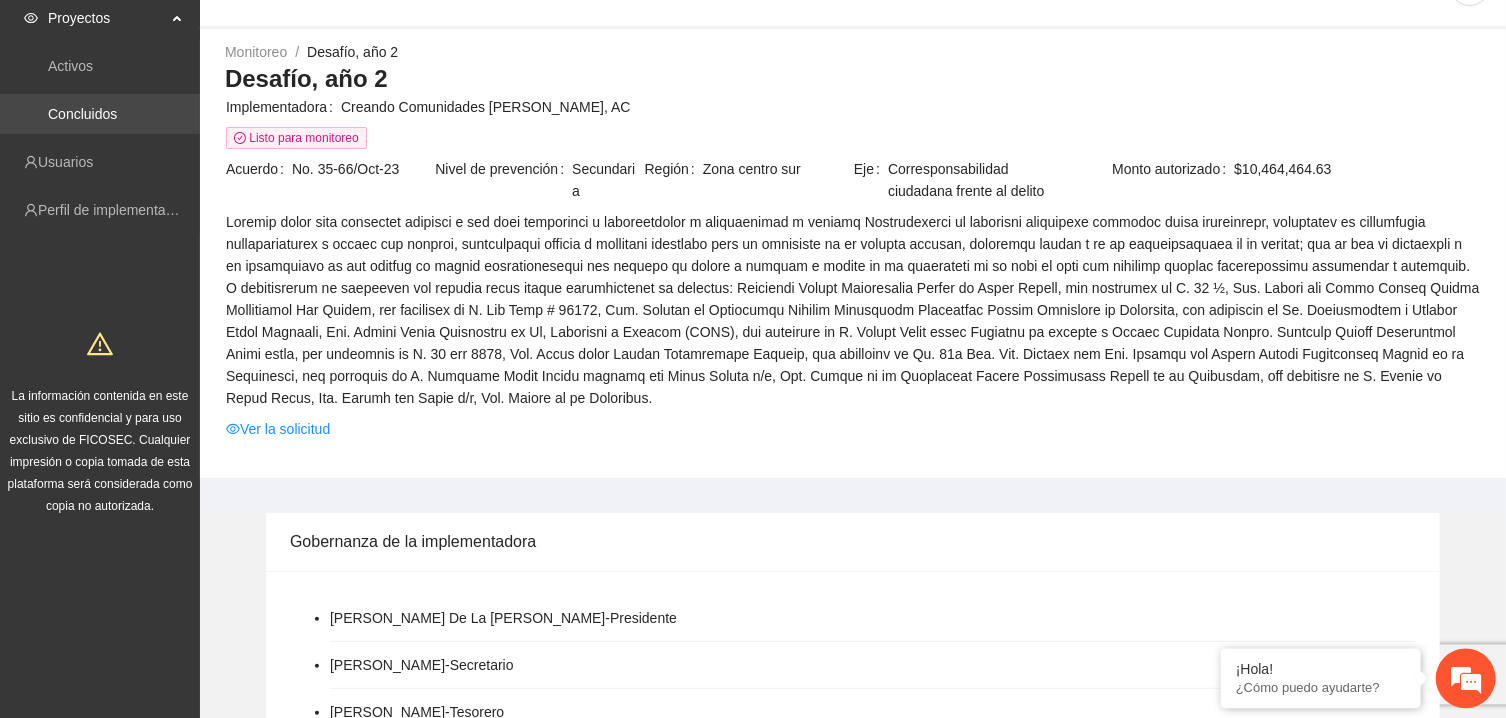 scroll, scrollTop: 107, scrollLeft: 0, axis: vertical 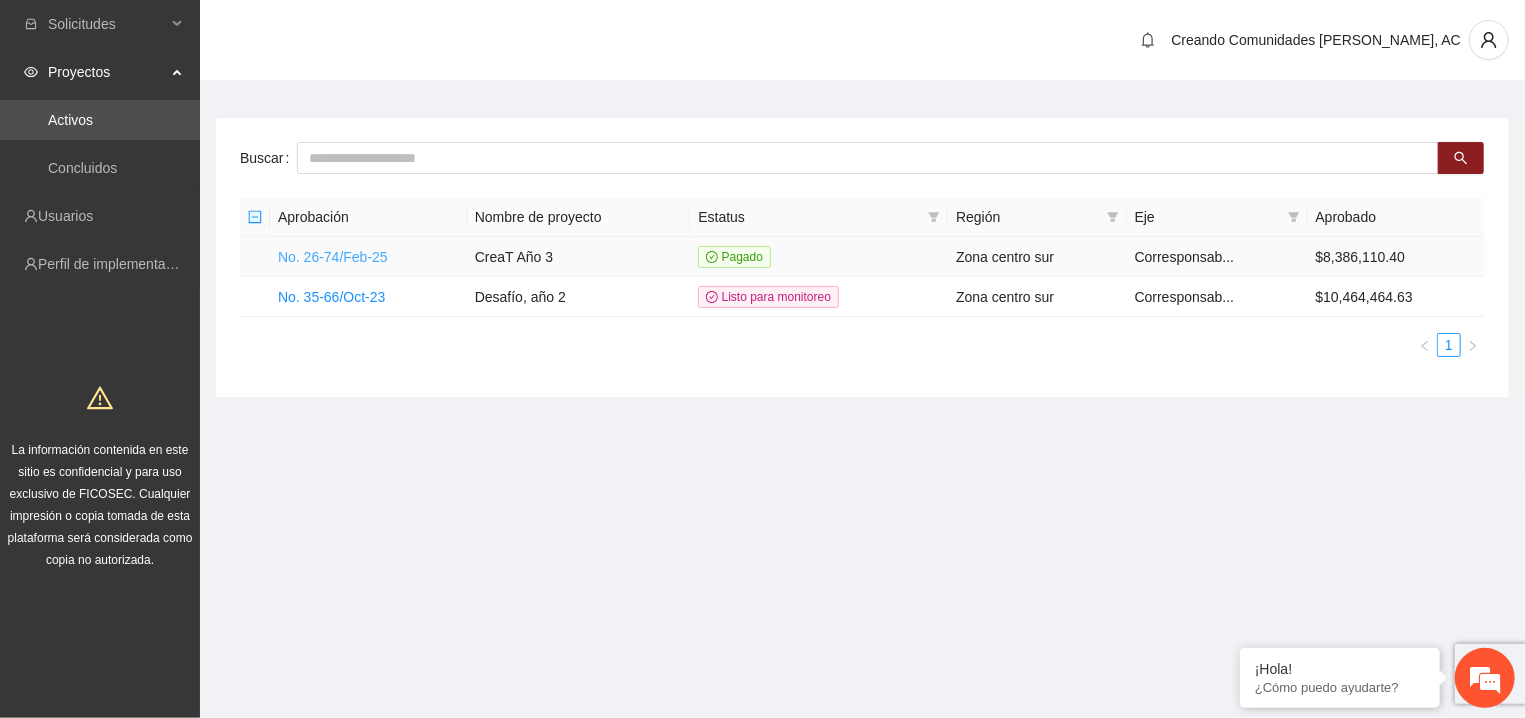 click on "No. 26-74/Feb-25" at bounding box center [333, 257] 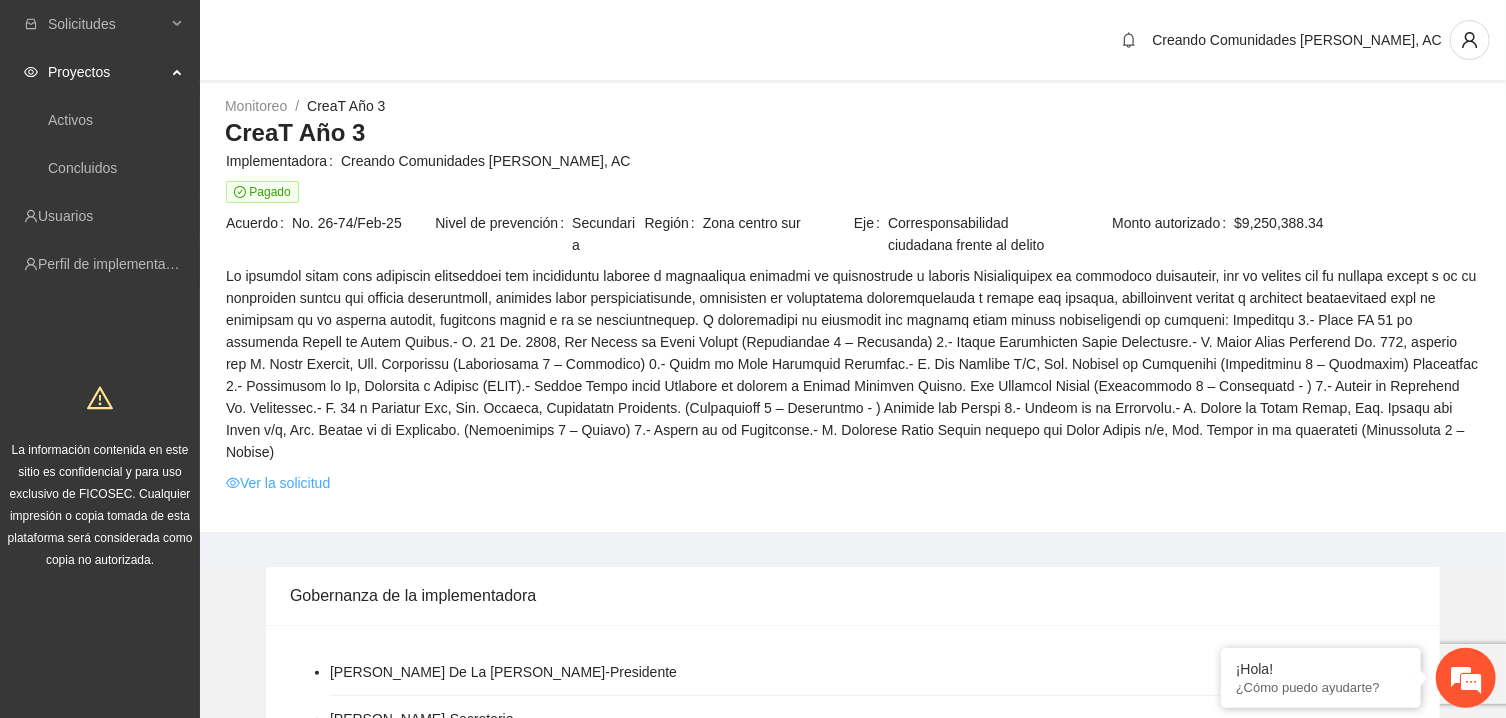 click on "Ver la solicitud" at bounding box center [278, 483] 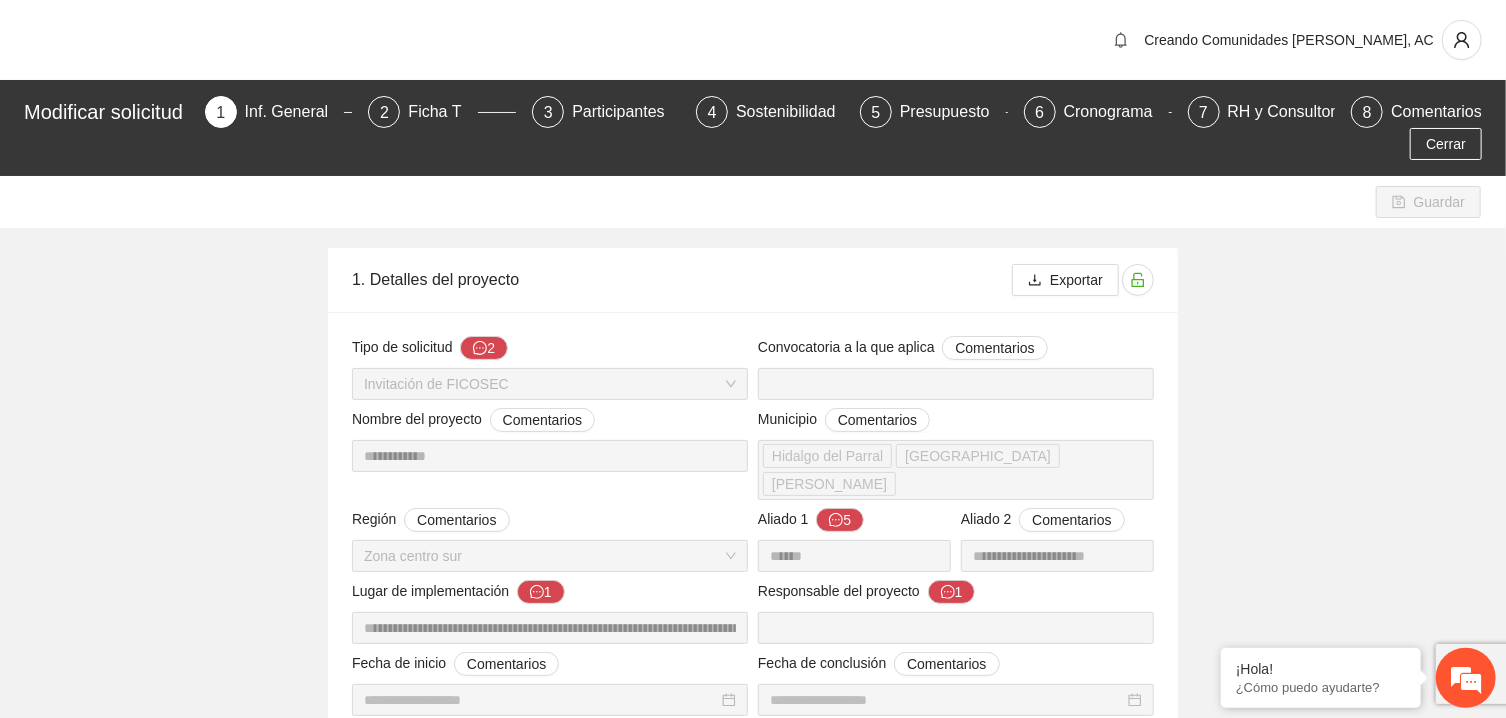 type 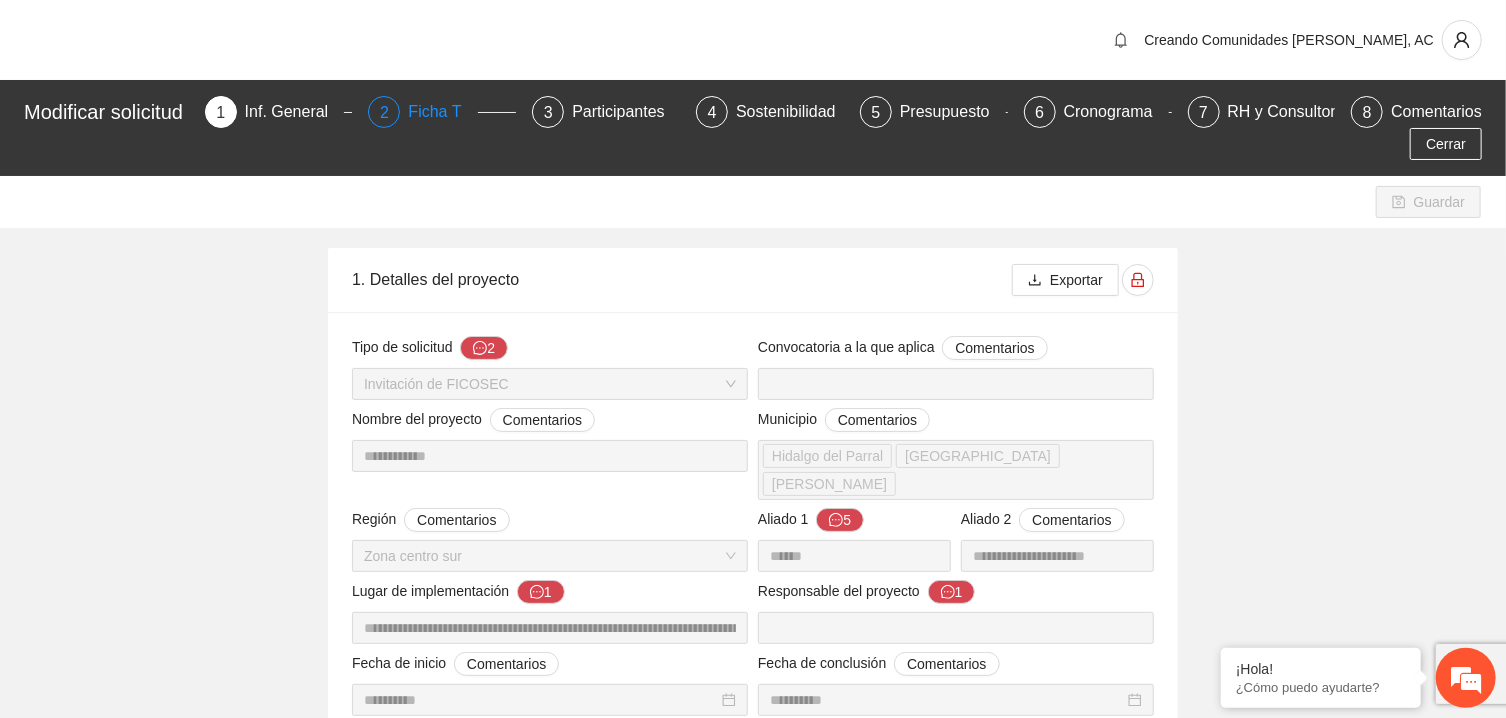 click on "Ficha T" at bounding box center (442, 112) 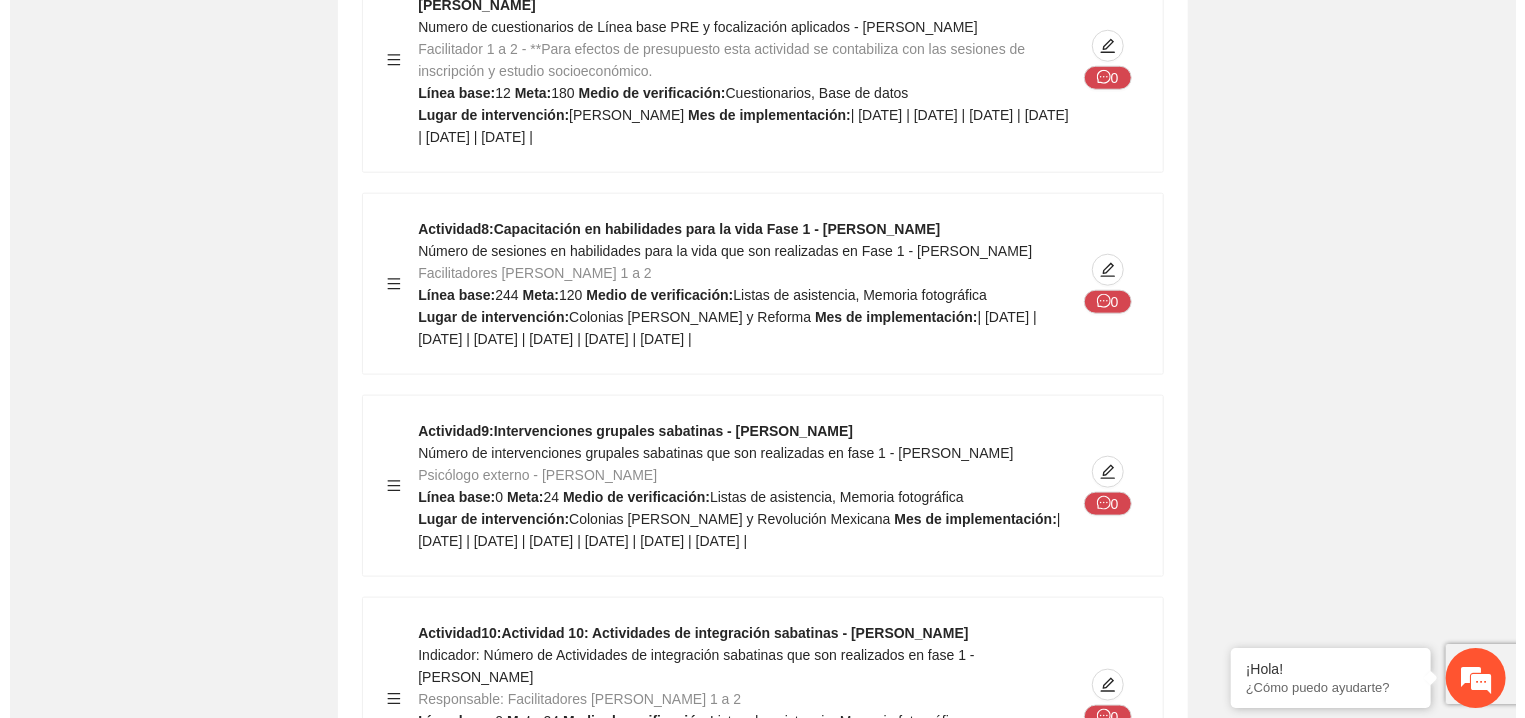 scroll, scrollTop: 12756, scrollLeft: 0, axis: vertical 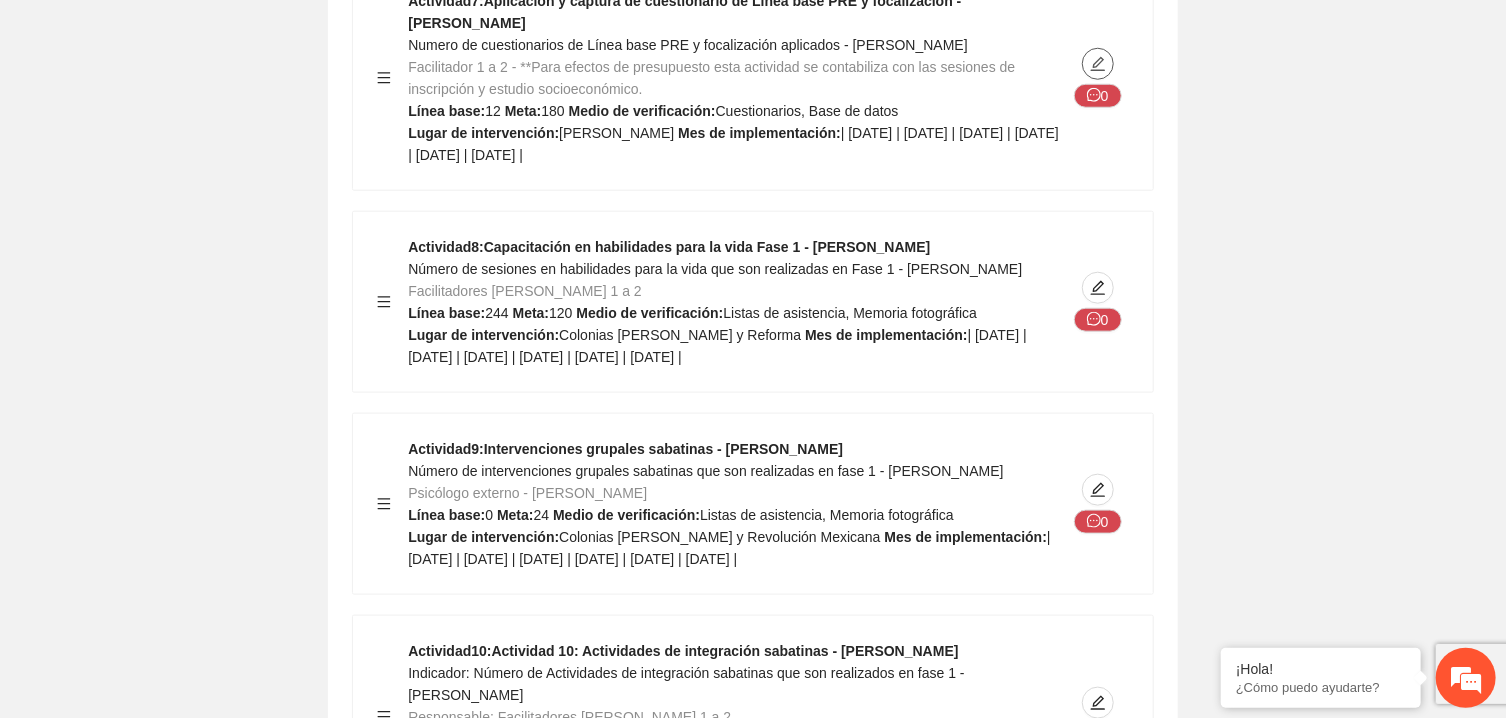 click at bounding box center [1098, -7534] 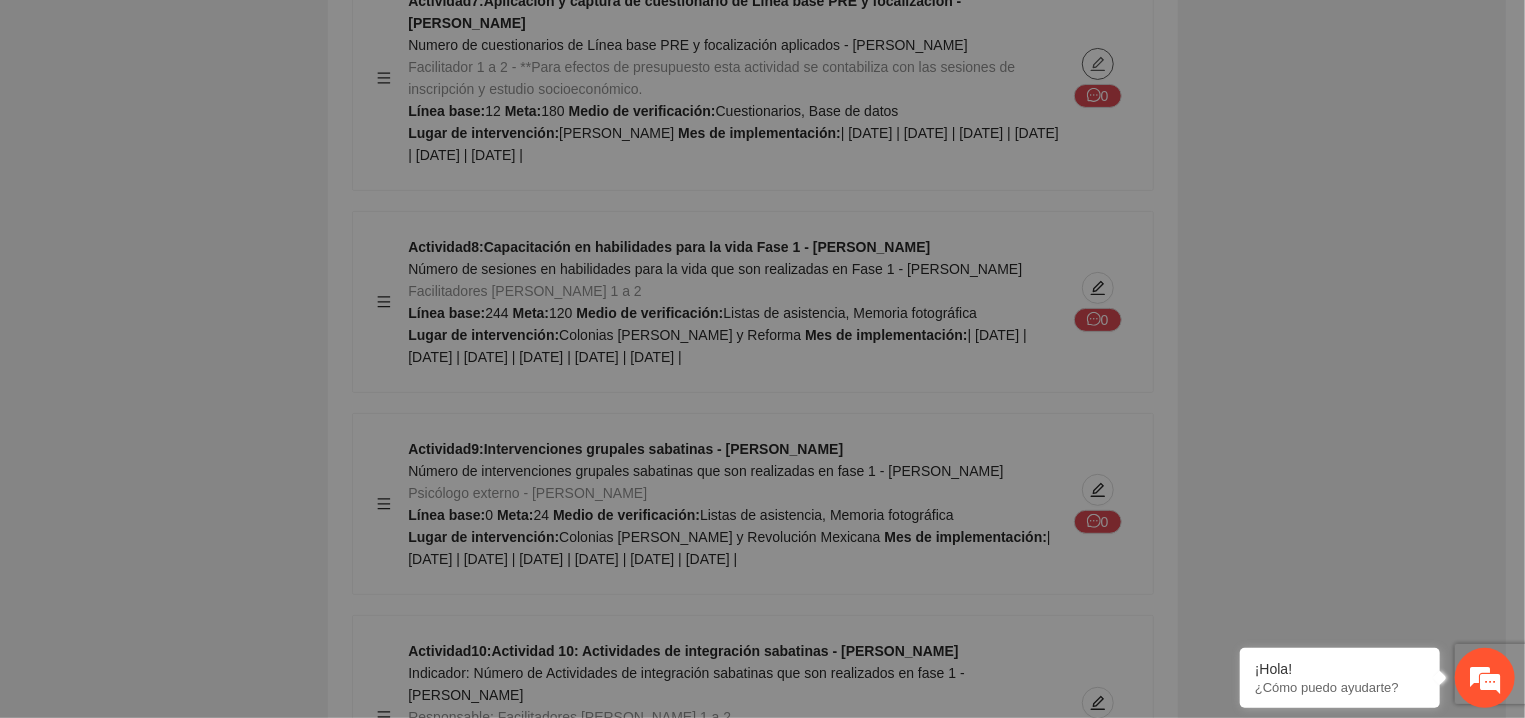 type on "**********" 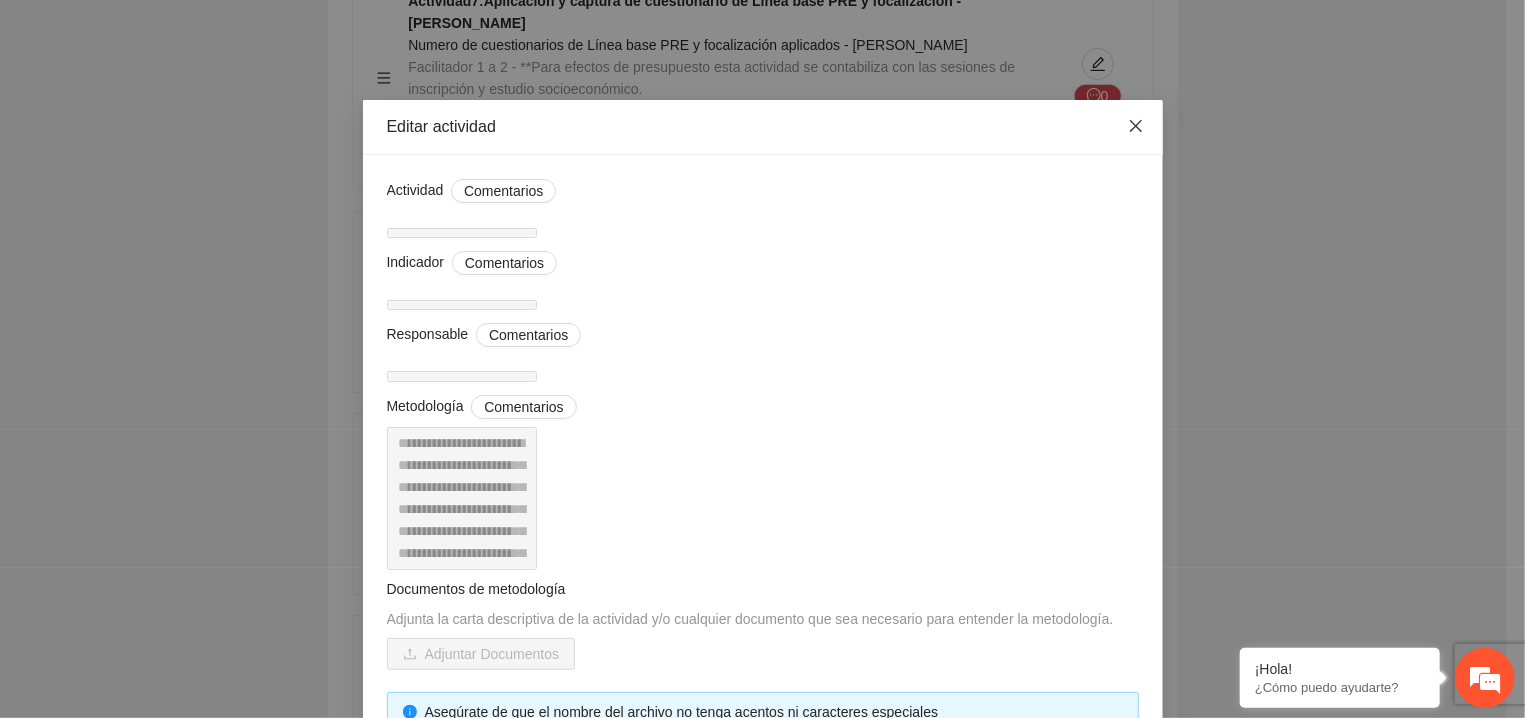 click 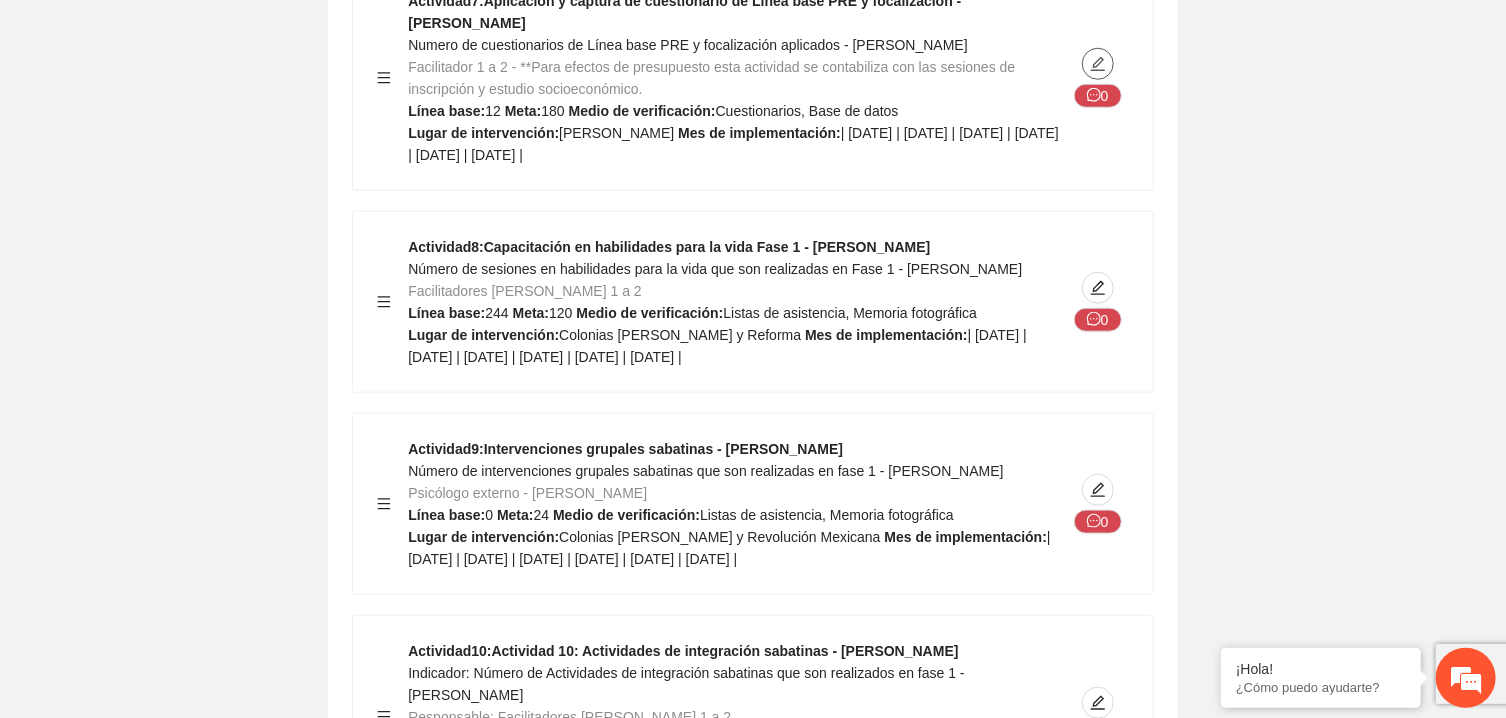 click 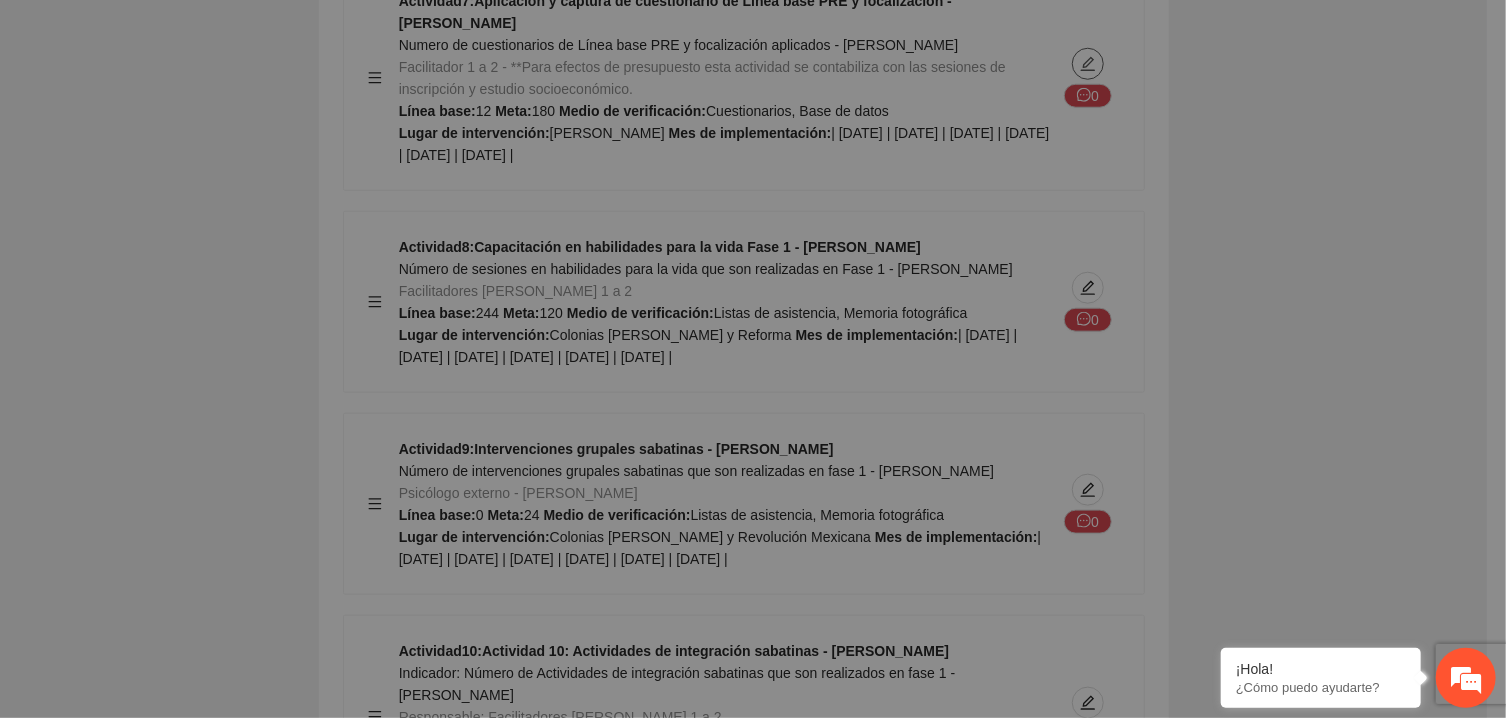 type on "**********" 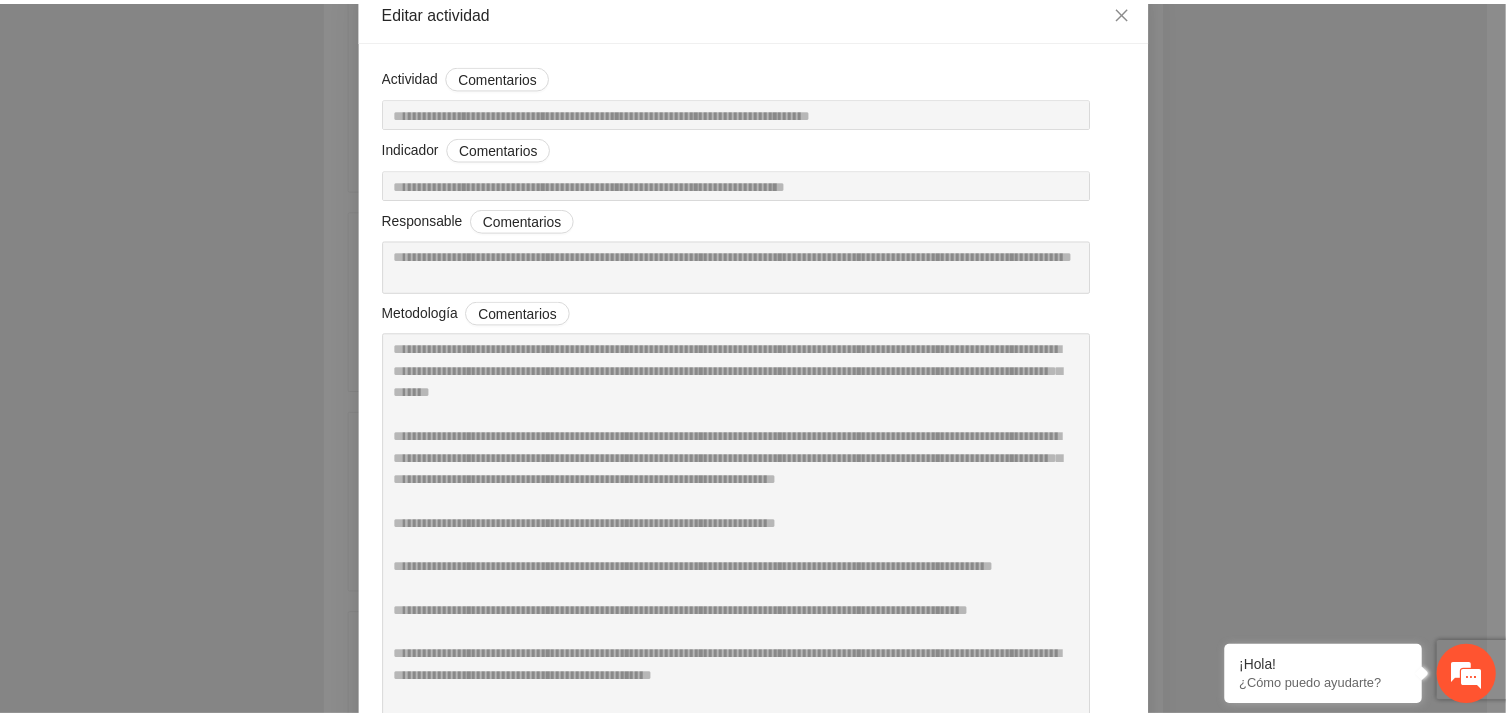 scroll, scrollTop: 0, scrollLeft: 0, axis: both 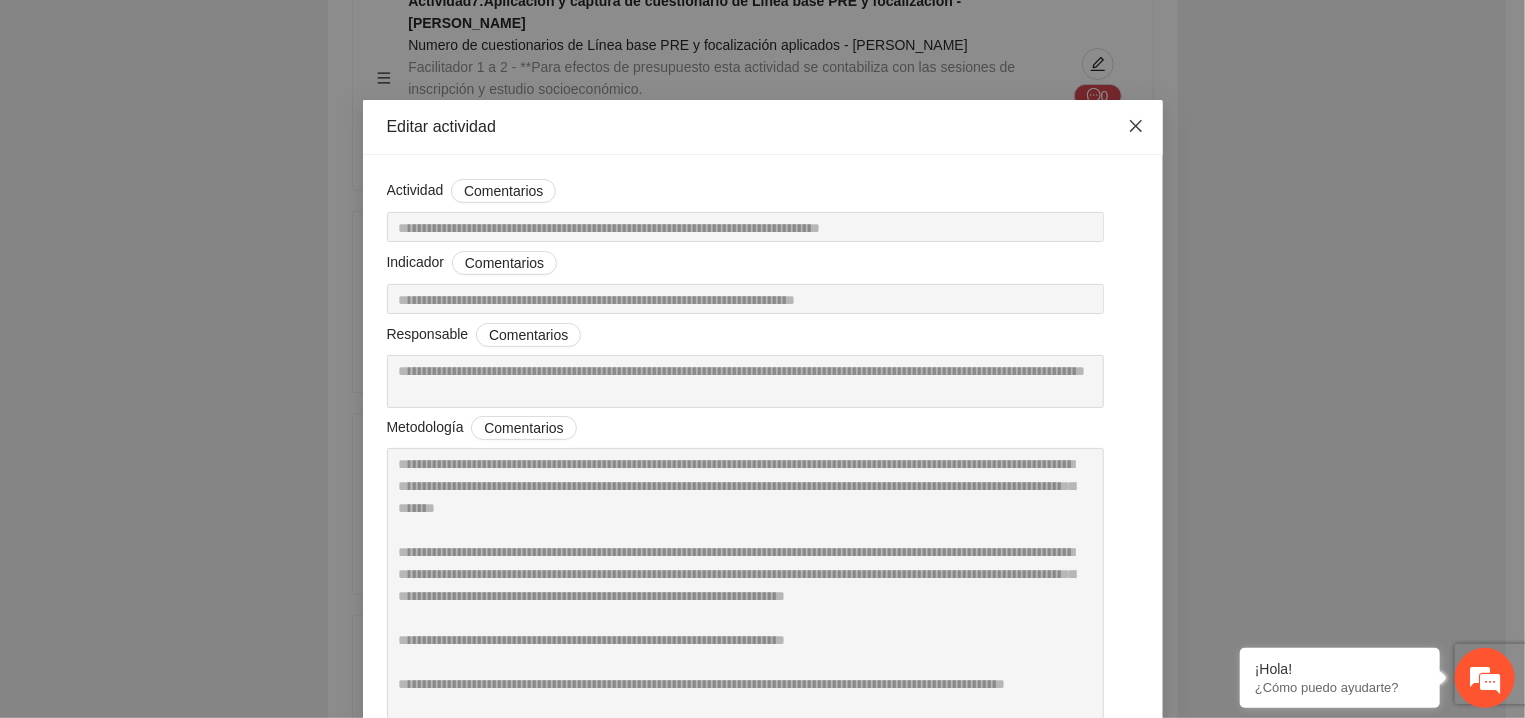 click at bounding box center [1136, 127] 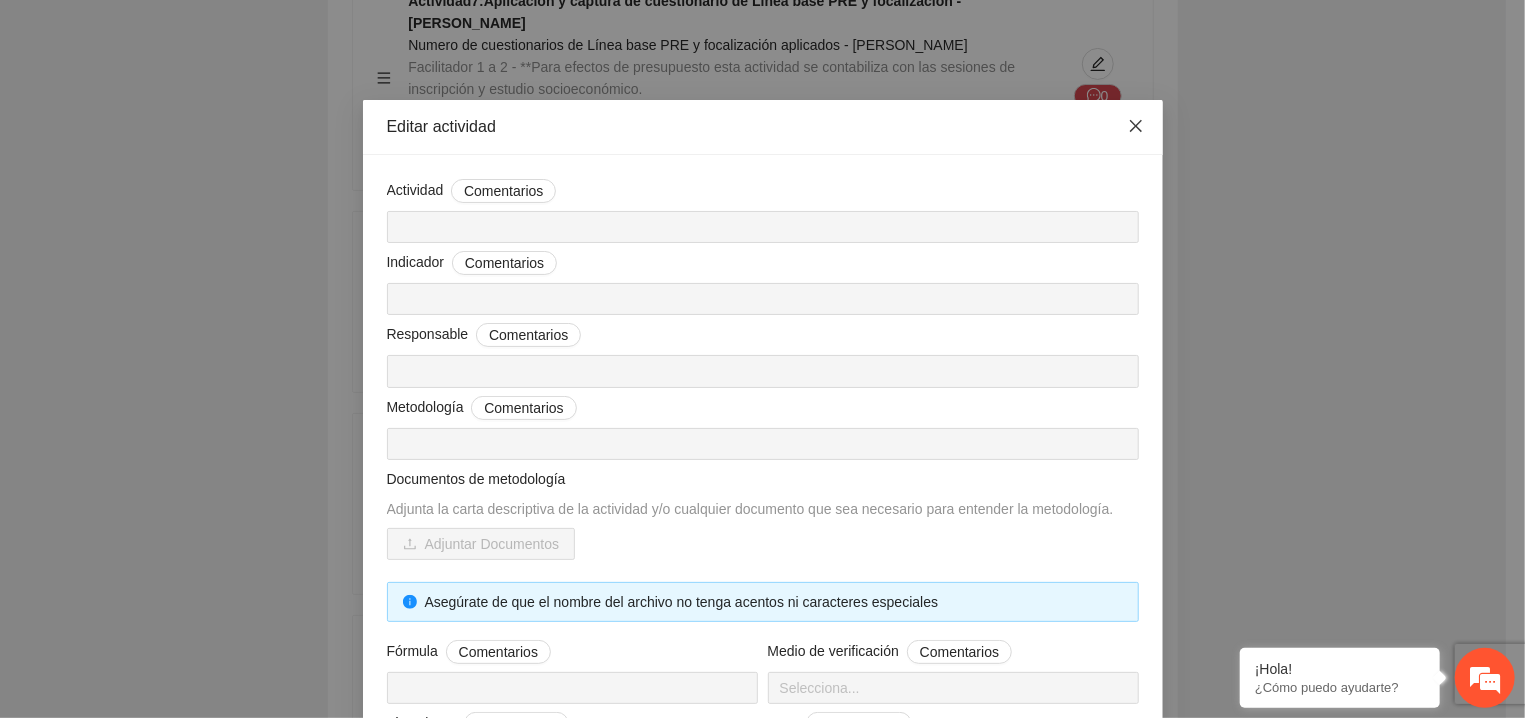 type 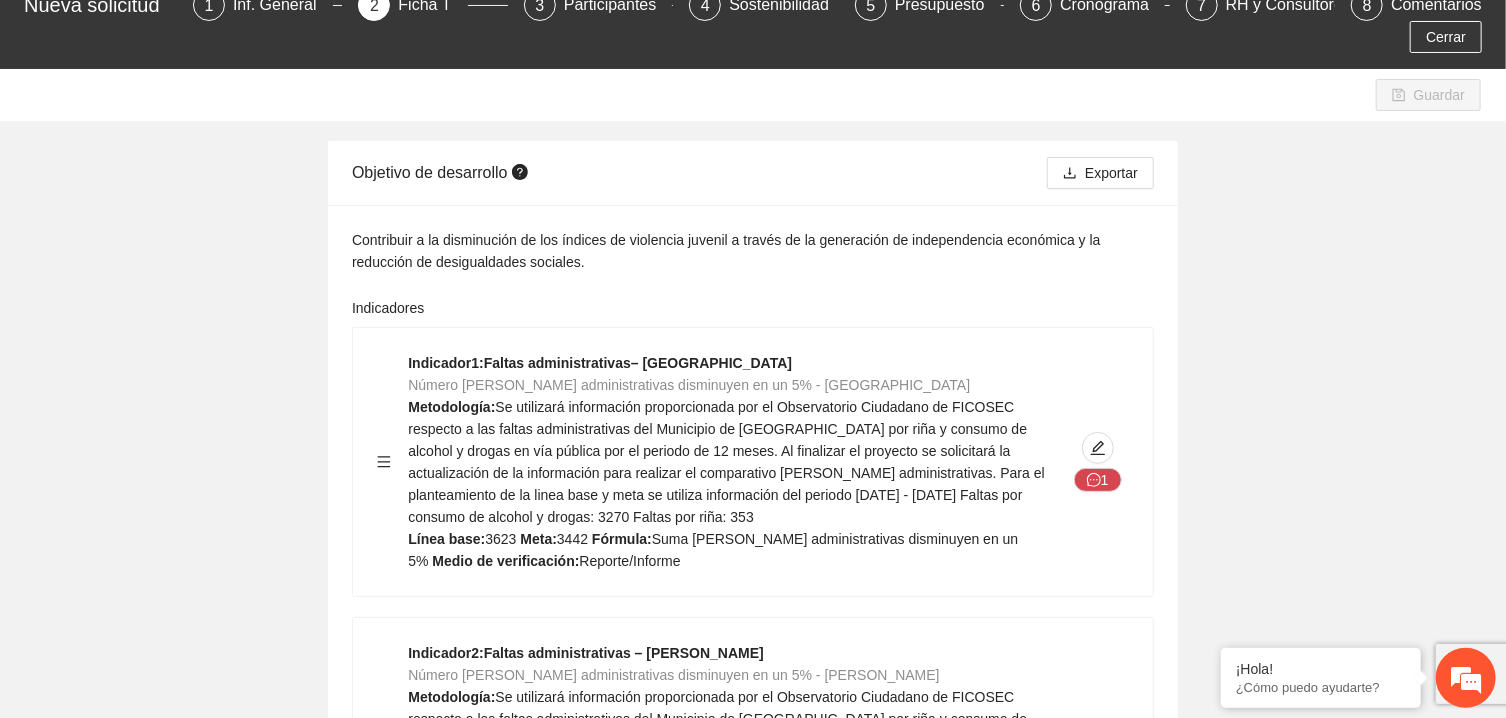 scroll, scrollTop: 0, scrollLeft: 0, axis: both 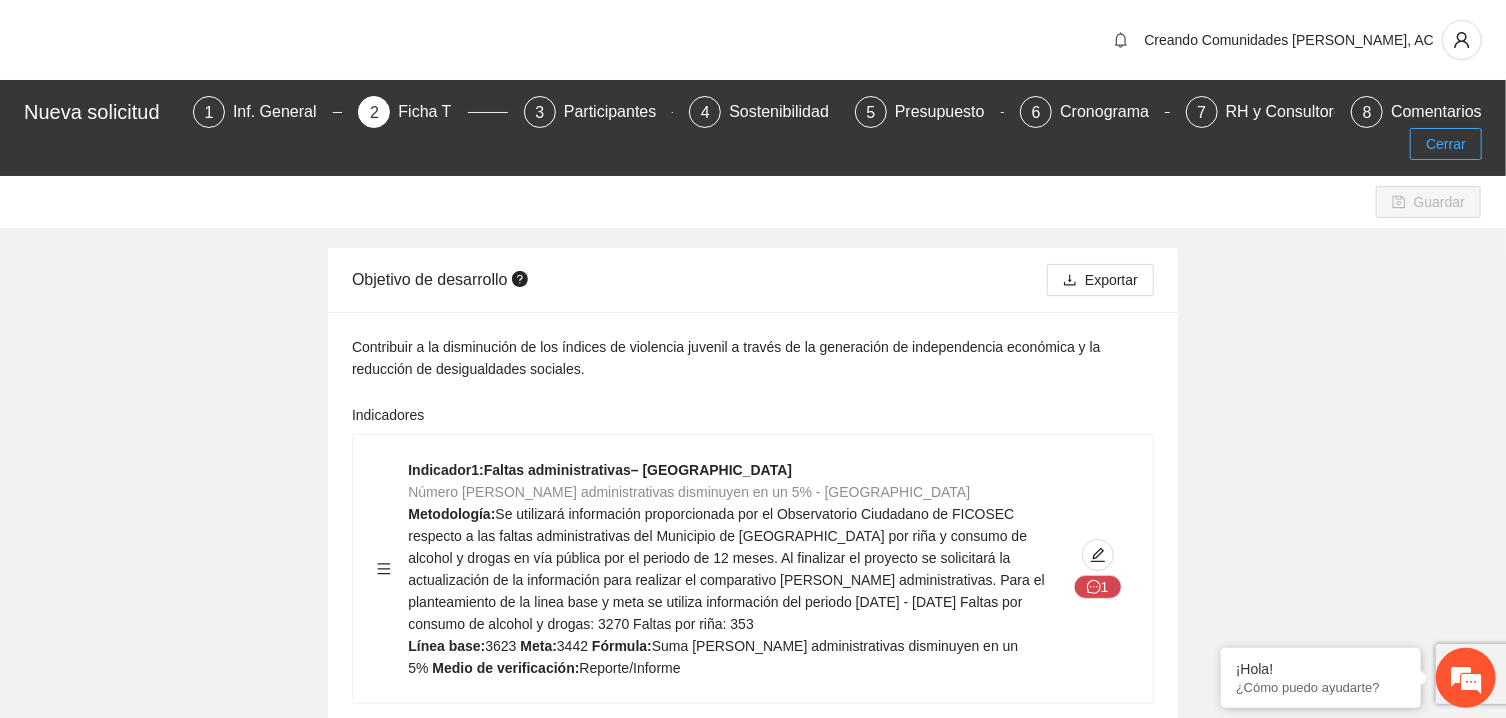 click on "Cerrar" at bounding box center (1446, 144) 